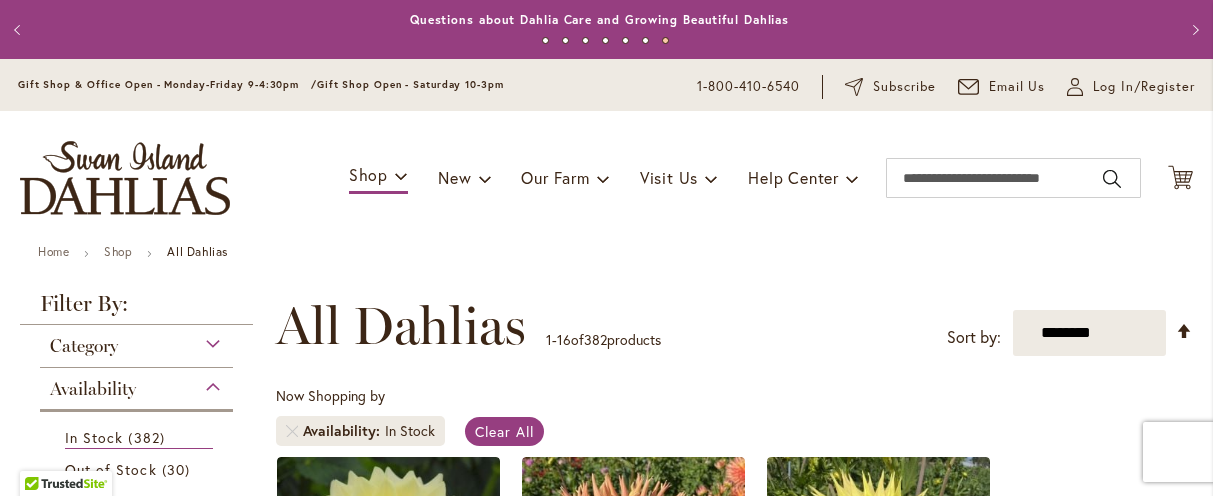 scroll, scrollTop: 0, scrollLeft: 0, axis: both 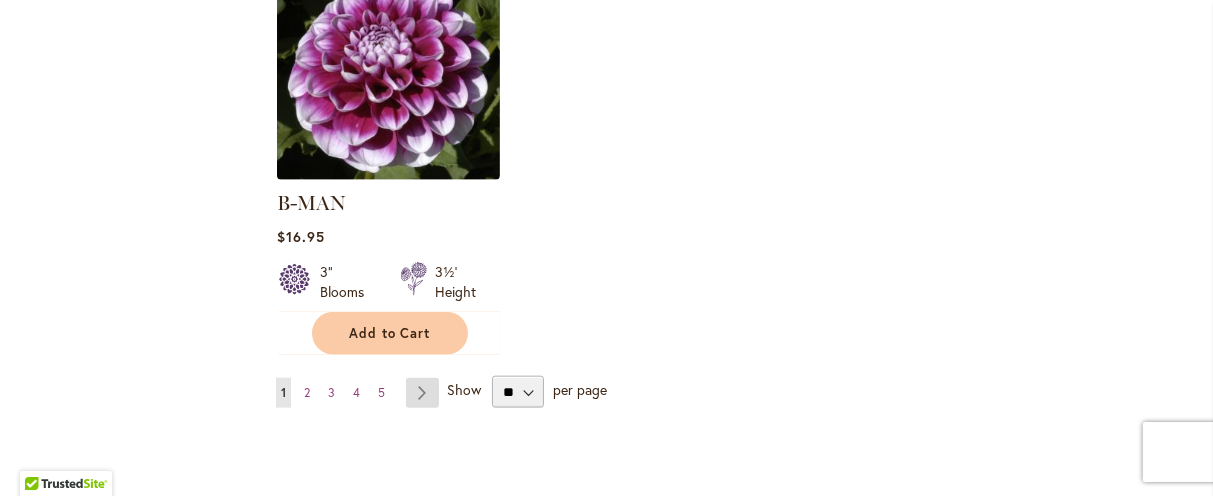 click on "Page
Next" at bounding box center [422, 393] 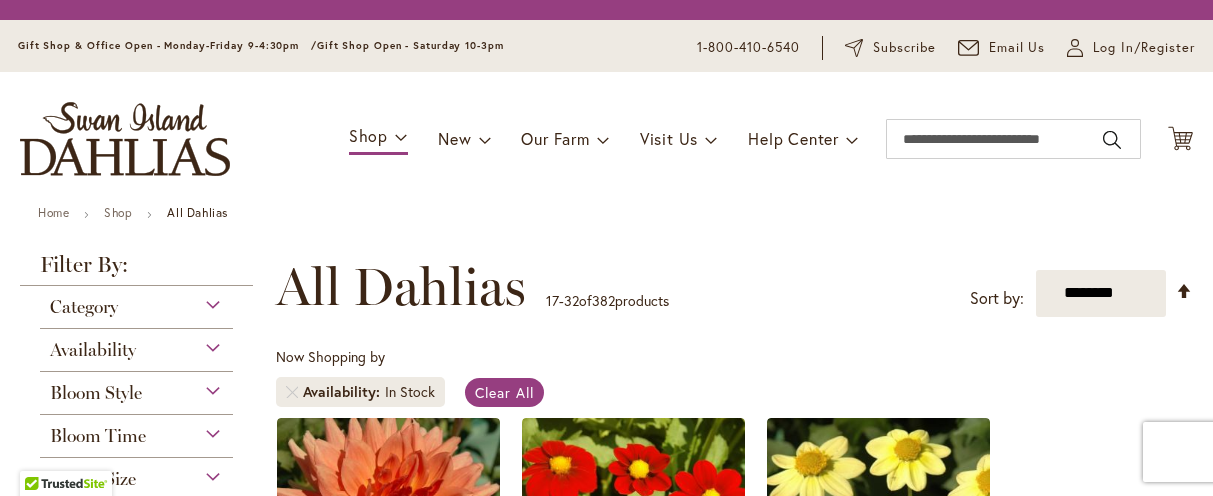 scroll, scrollTop: 0, scrollLeft: 0, axis: both 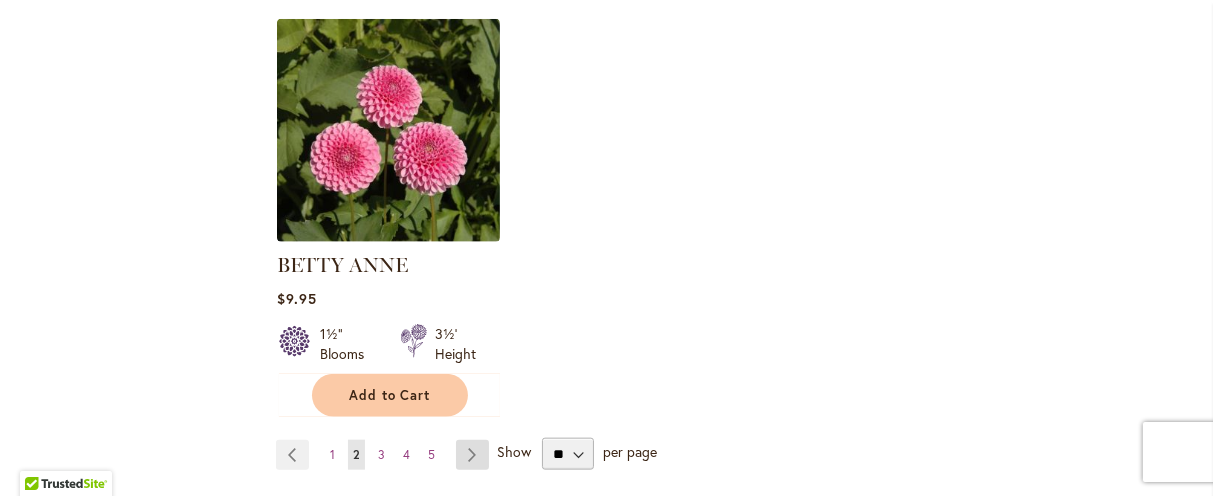 click on "Page
Next" at bounding box center (472, 455) 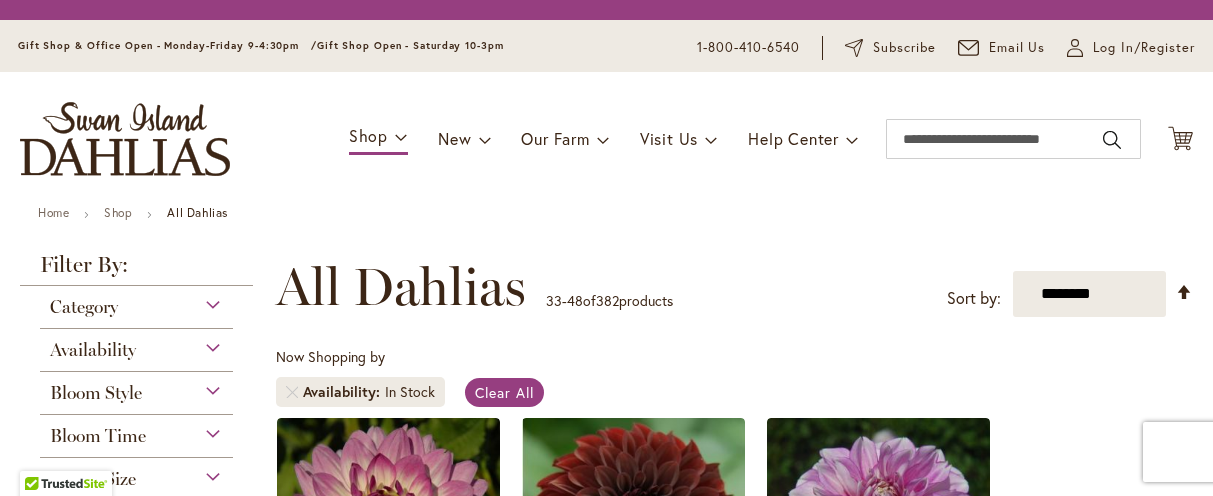 scroll, scrollTop: 0, scrollLeft: 0, axis: both 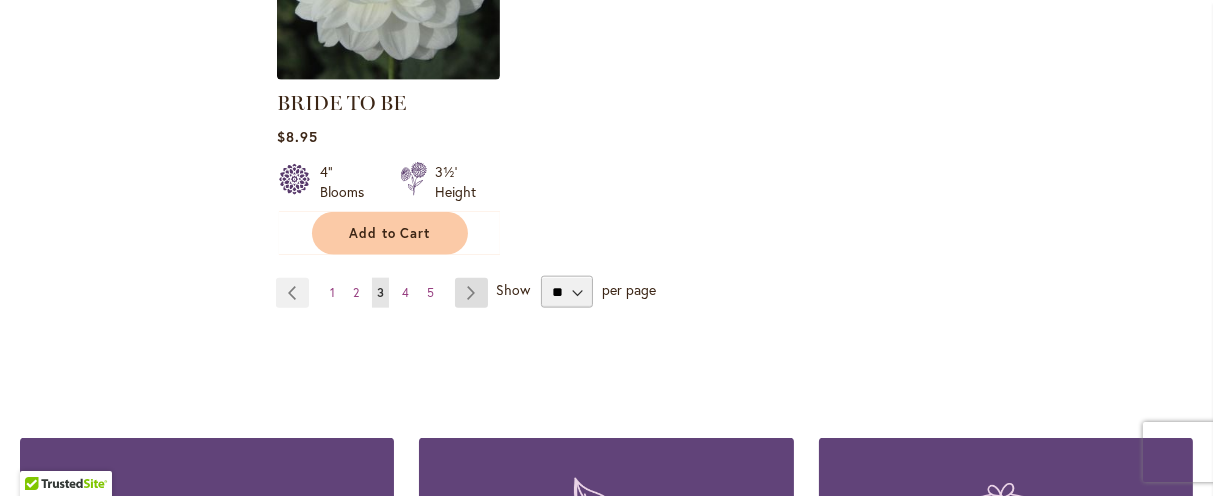 click on "Page
Next" at bounding box center [471, 293] 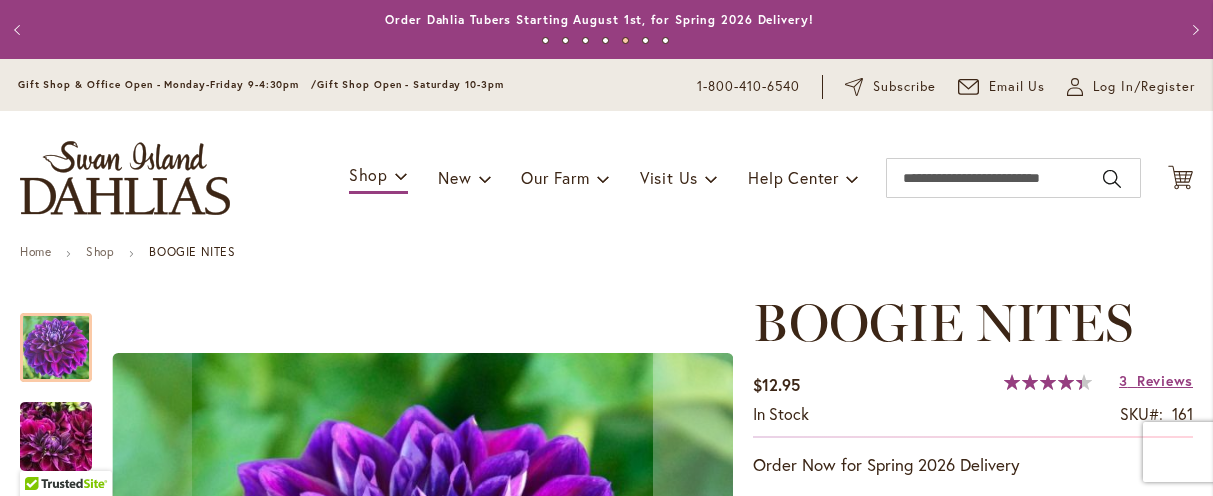 scroll, scrollTop: 0, scrollLeft: 0, axis: both 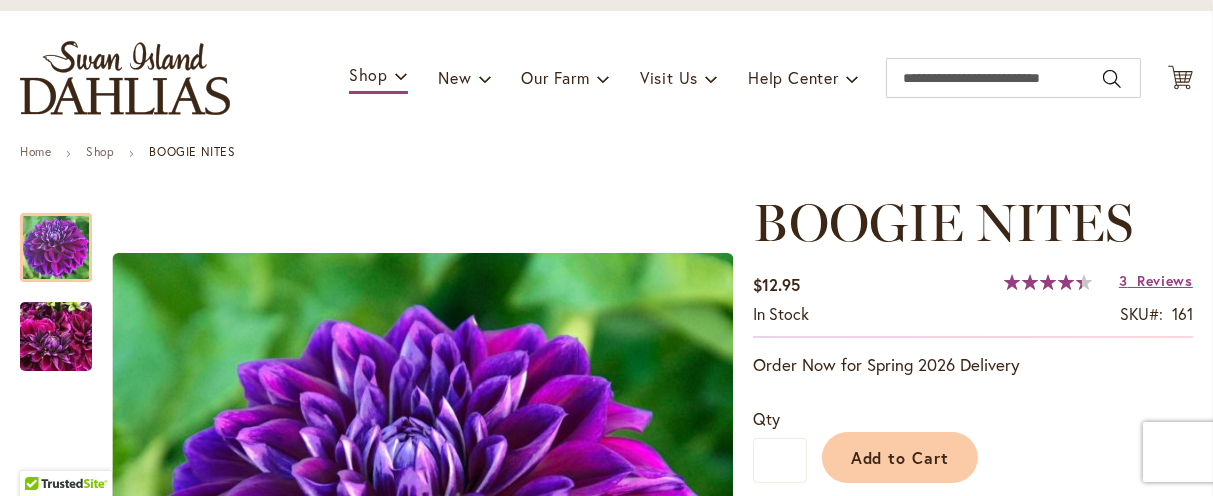 click on "Toggle Nav
Shop
Dahlia Tubers
Collections
Fresh Cut Dahlias
Gardening Supplies
Gift Cards
Request a Catalog
Gifts, Clothing & Specialty Items" at bounding box center (606, 78) 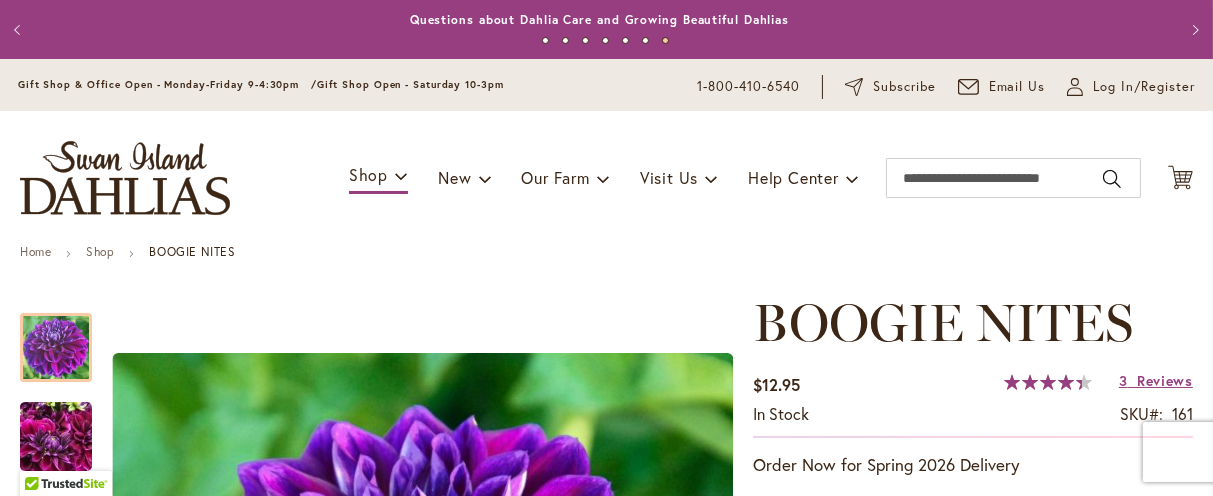 scroll, scrollTop: 0, scrollLeft: 0, axis: both 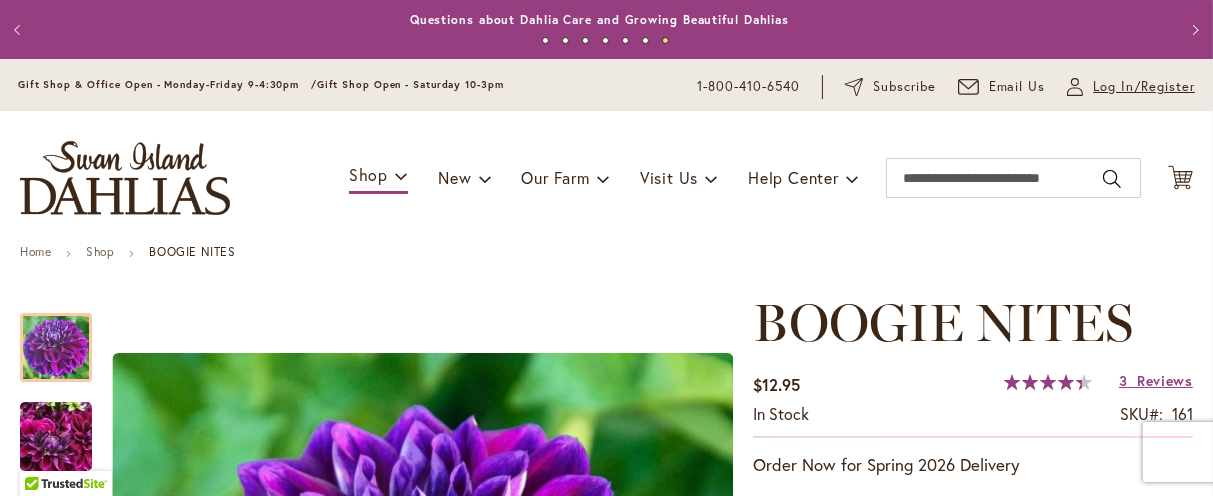 click on "Log In/Register" at bounding box center (1144, 87) 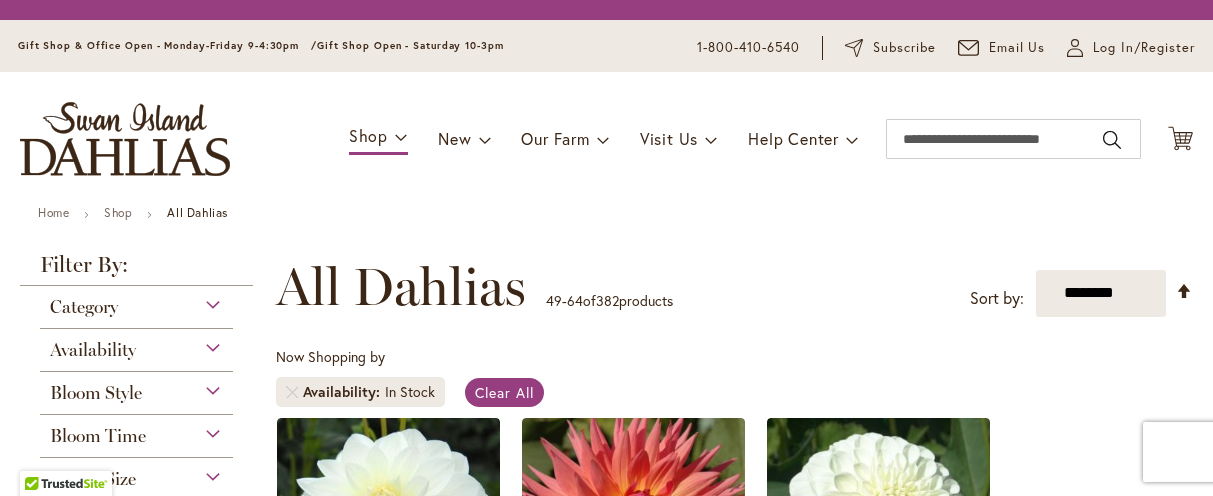 scroll, scrollTop: 0, scrollLeft: 0, axis: both 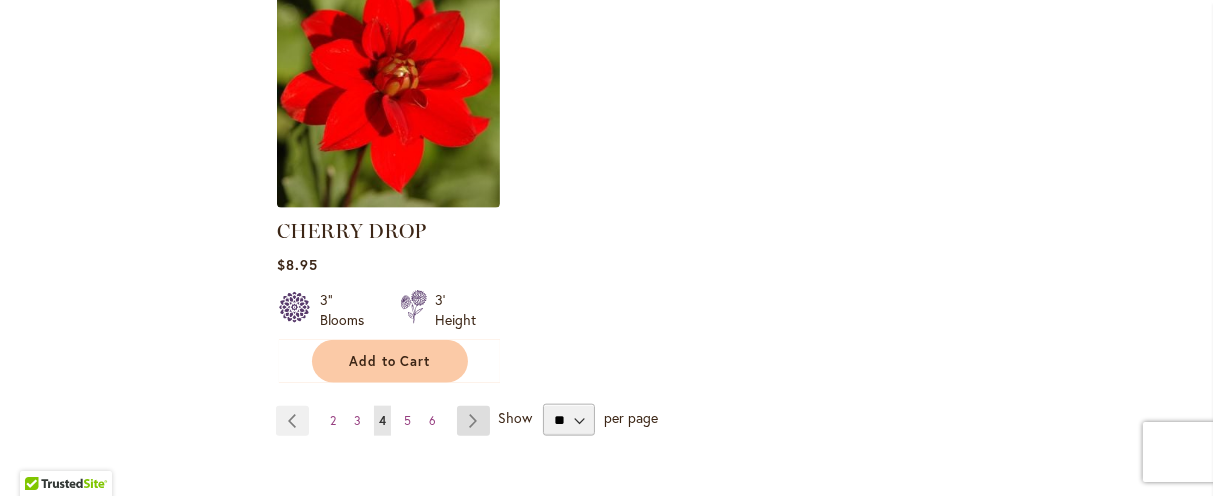 click on "Page
Next" at bounding box center (473, 421) 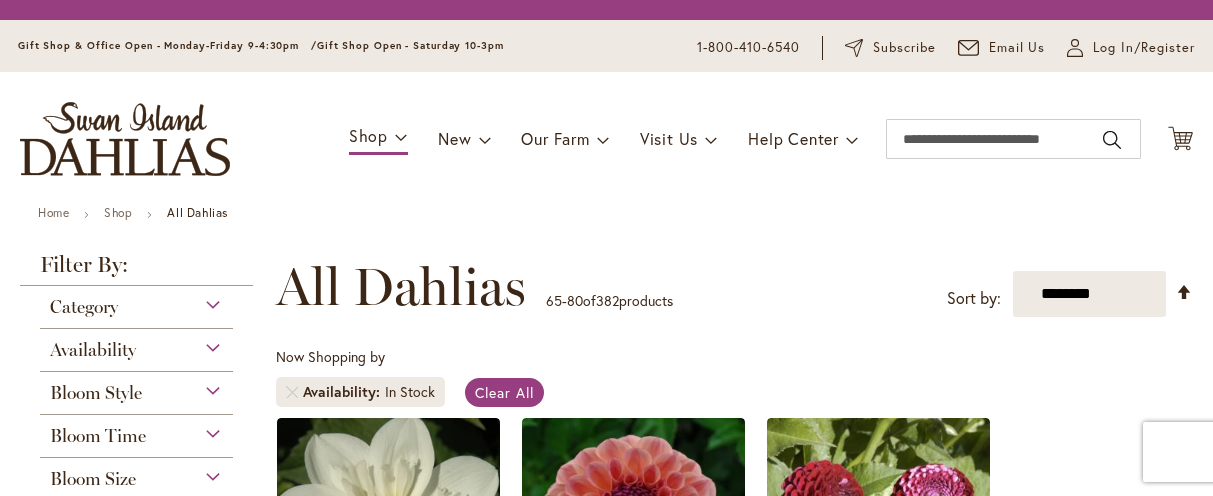 scroll, scrollTop: 0, scrollLeft: 0, axis: both 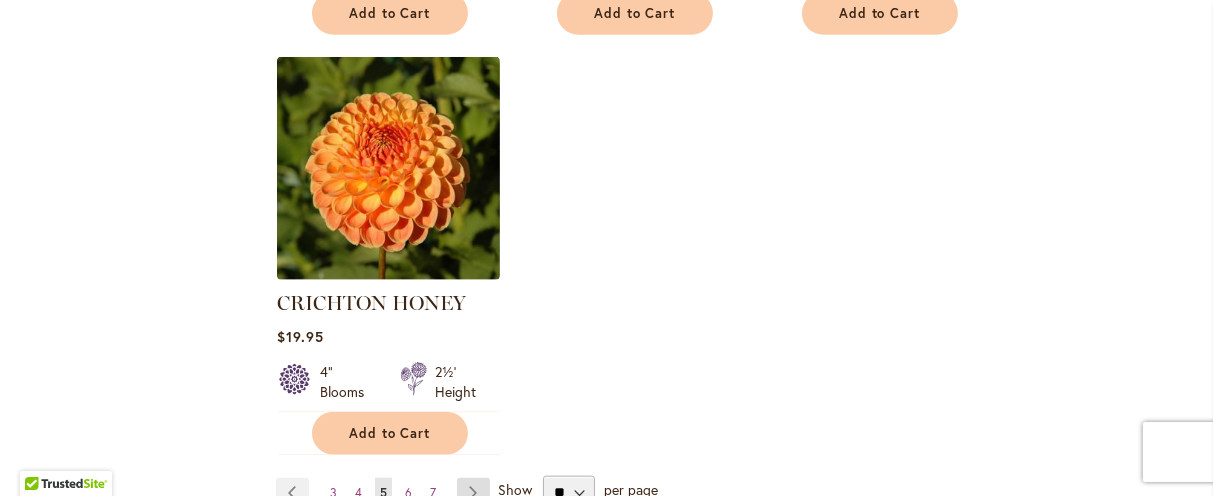 click on "Page
Next" at bounding box center (473, 493) 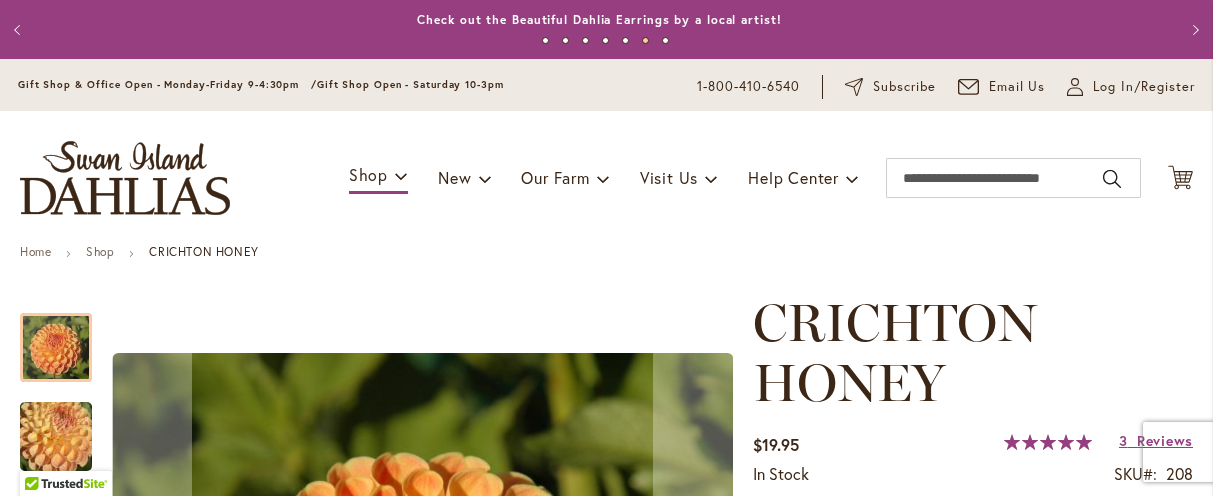 scroll, scrollTop: 0, scrollLeft: 0, axis: both 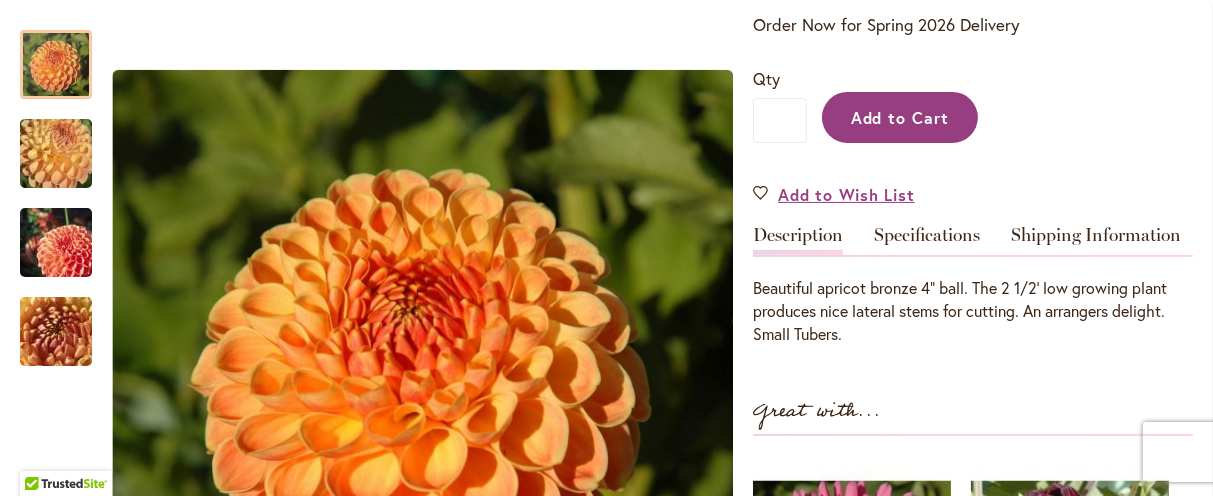 click on "Add to Cart" at bounding box center (900, 117) 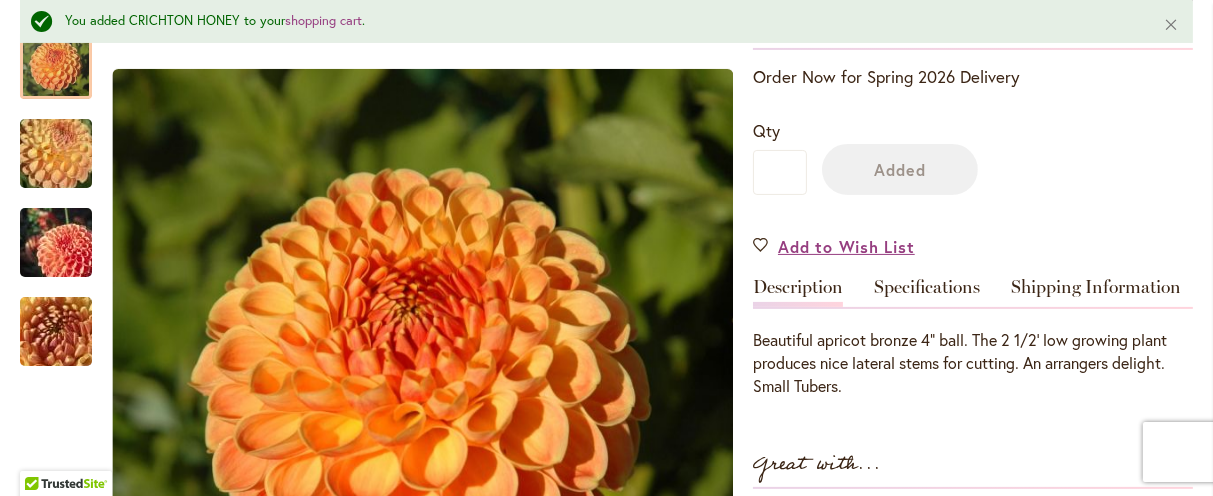 scroll, scrollTop: 552, scrollLeft: 0, axis: vertical 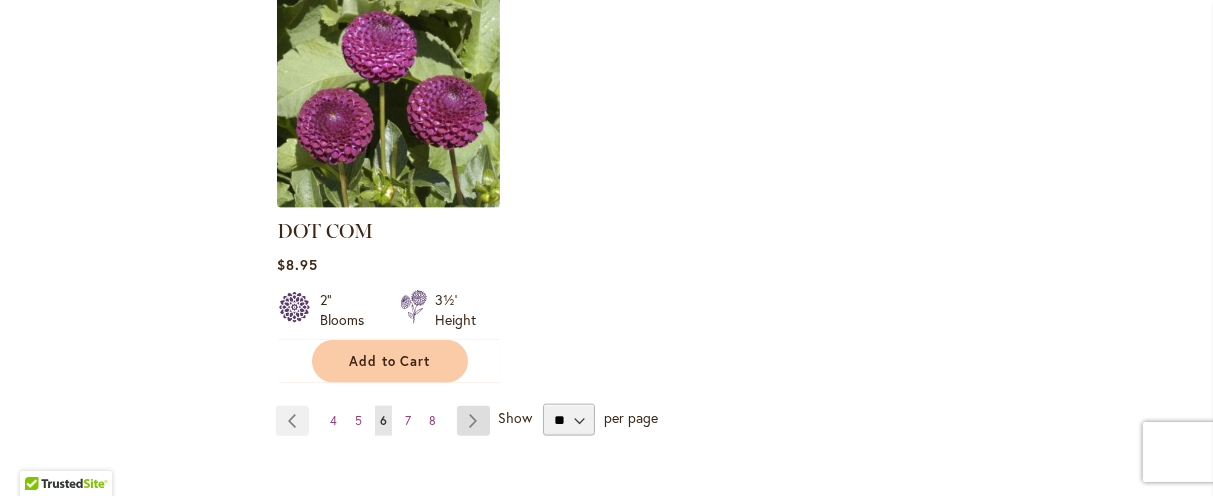 click on "Page
Next" at bounding box center [473, 421] 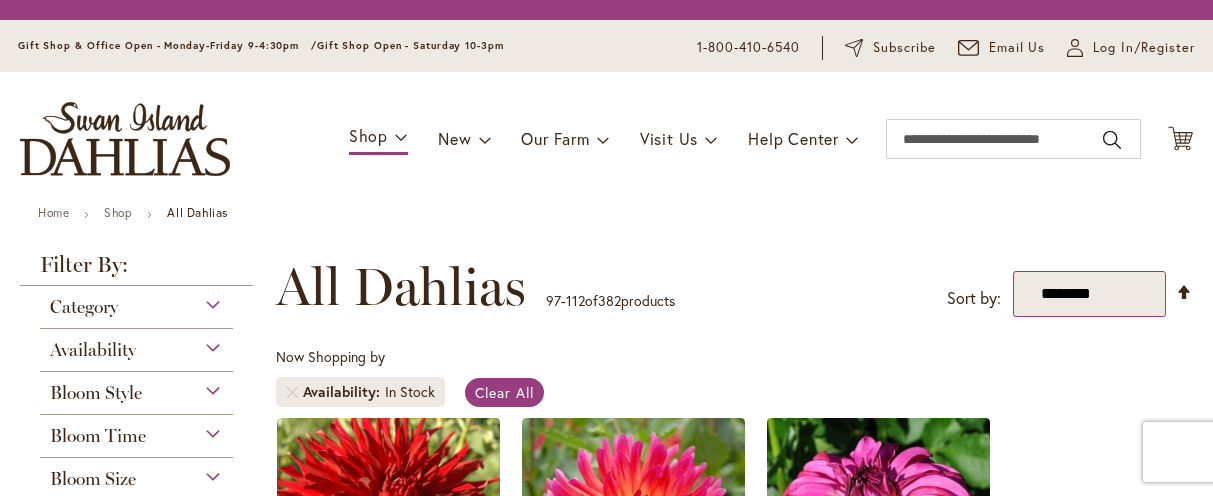 scroll, scrollTop: 0, scrollLeft: 0, axis: both 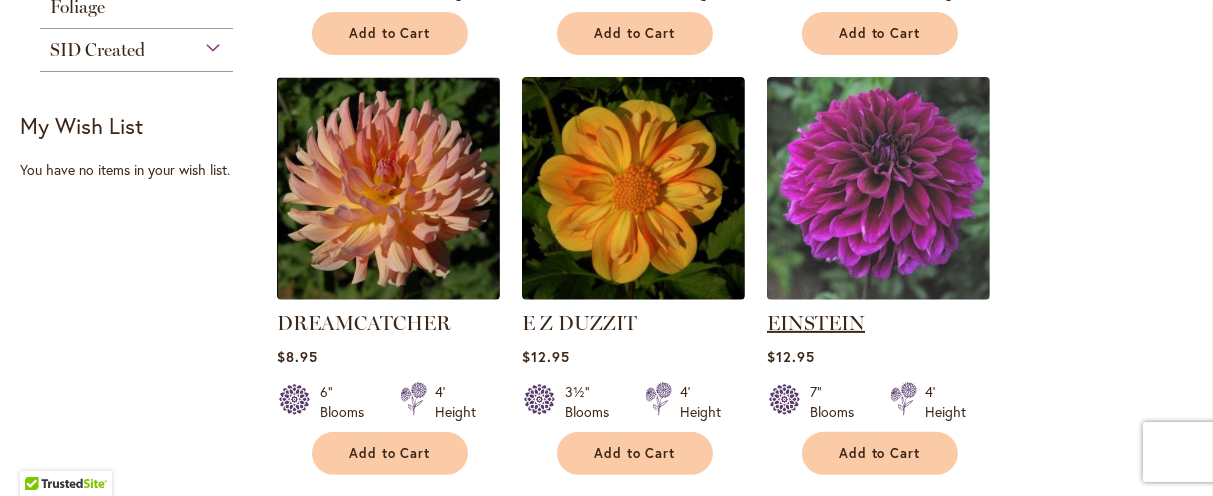 drag, startPoint x: 816, startPoint y: 304, endPoint x: 799, endPoint y: 324, distance: 26.24881 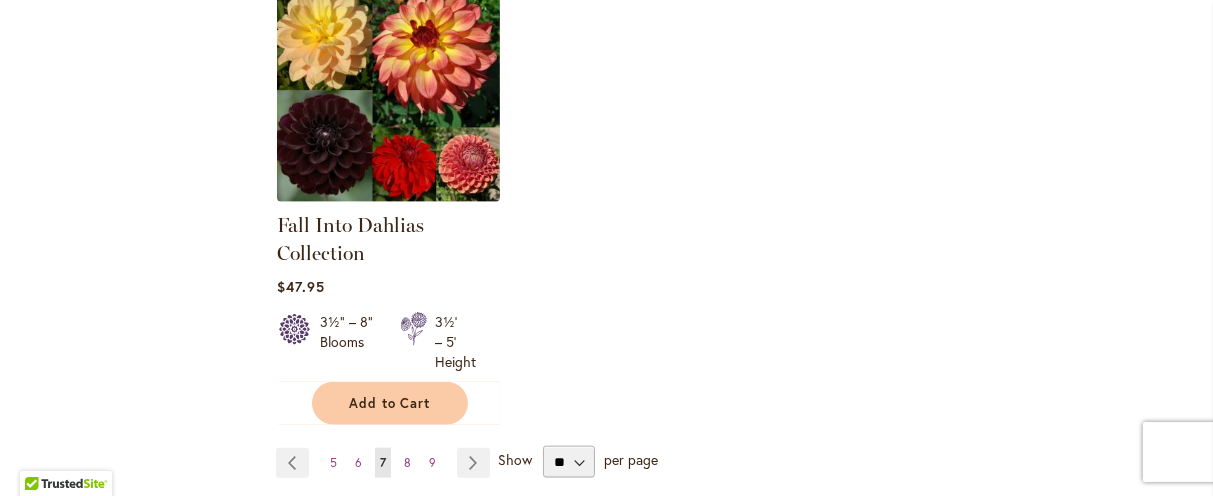 scroll, scrollTop: 2600, scrollLeft: 0, axis: vertical 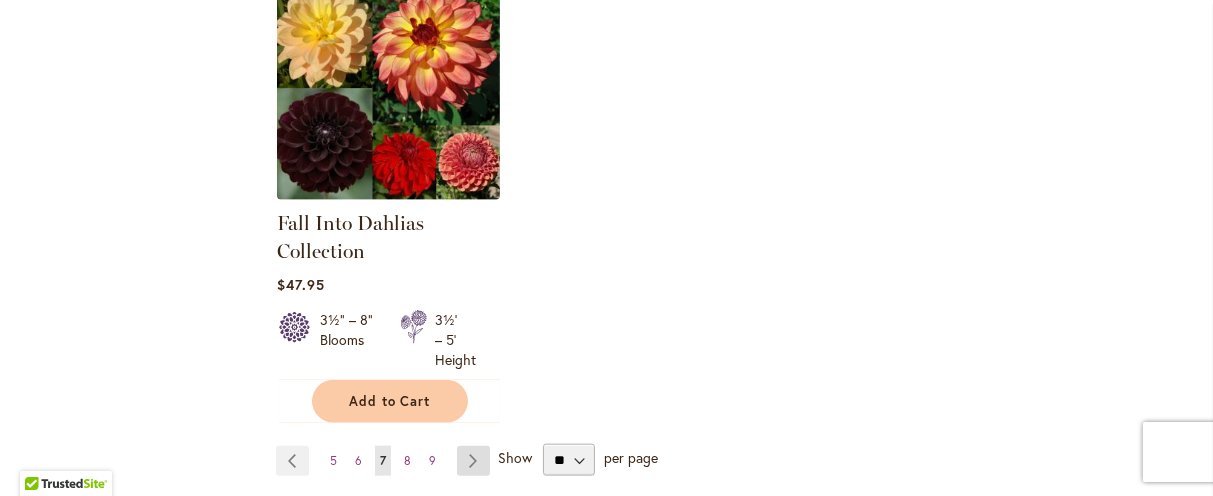 click on "Page
Next" at bounding box center (473, 461) 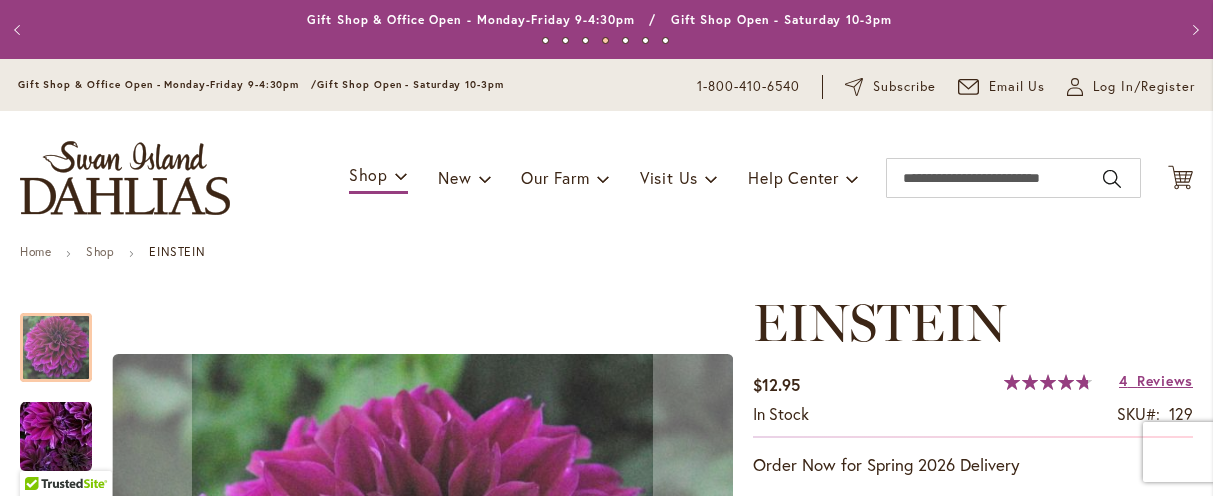 scroll, scrollTop: 0, scrollLeft: 0, axis: both 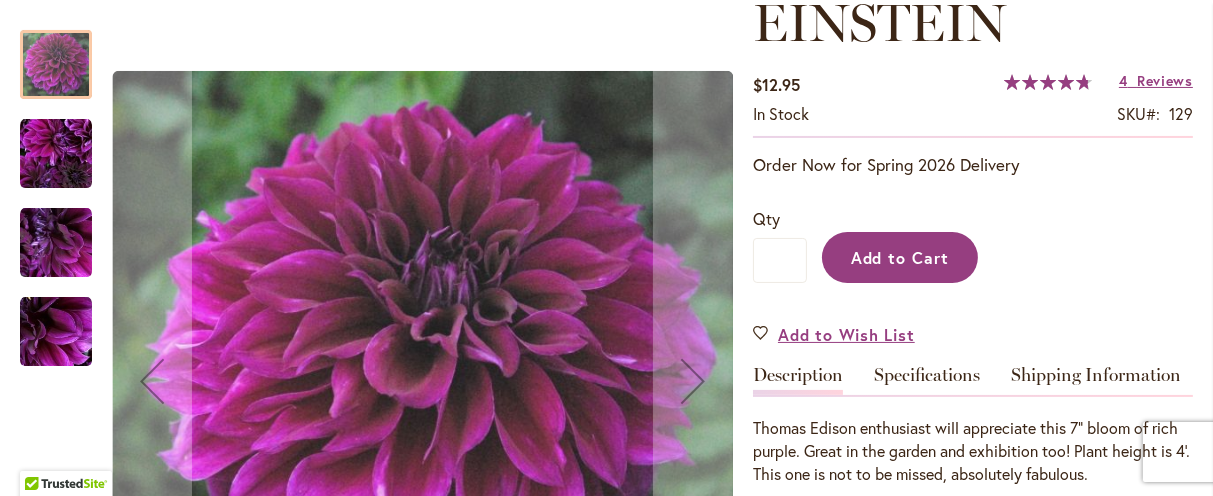 click on "Add to Cart" at bounding box center [900, 257] 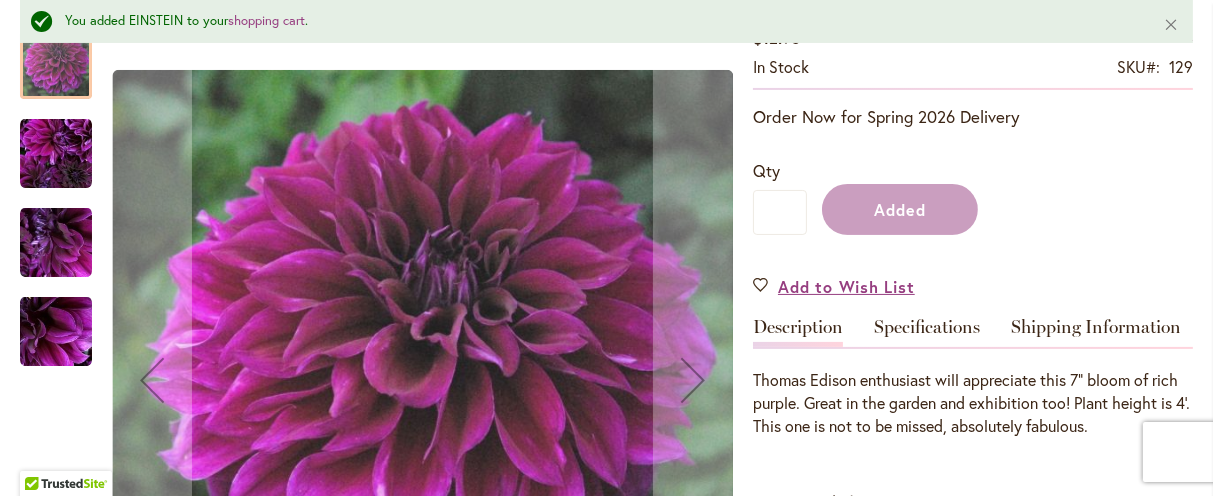 scroll, scrollTop: 452, scrollLeft: 0, axis: vertical 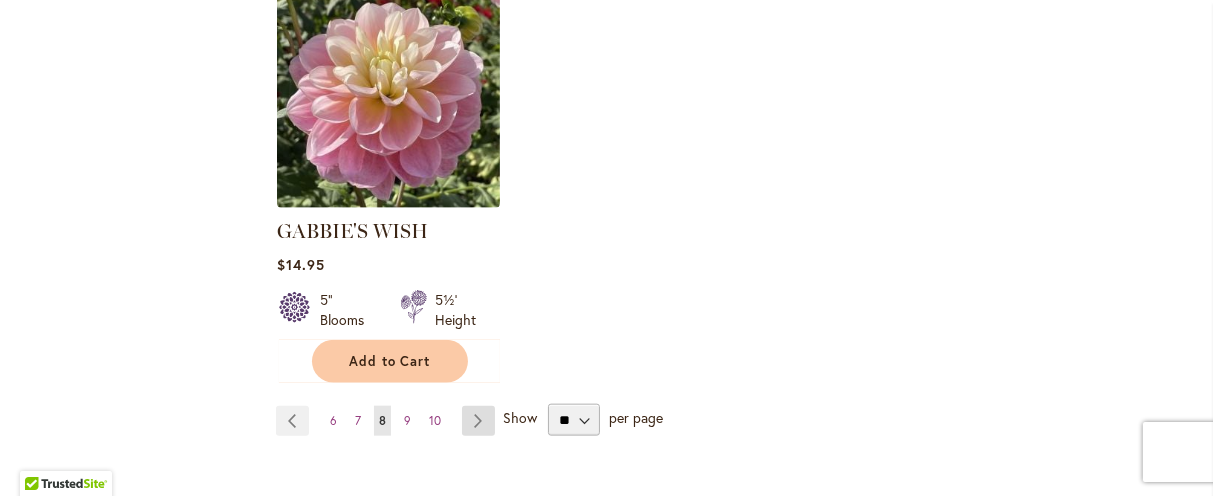 click on "Page
Next" at bounding box center (478, 421) 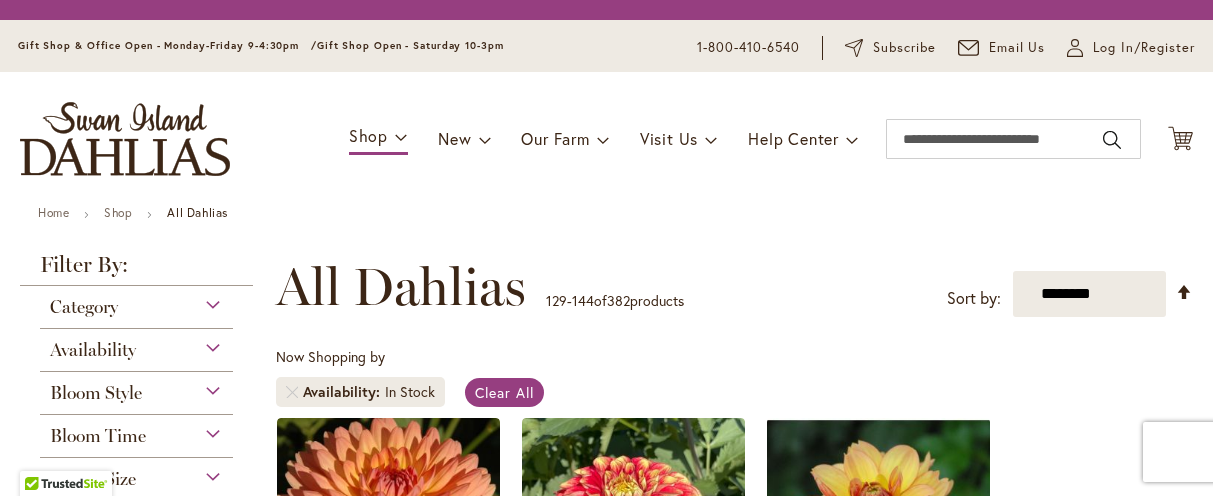scroll, scrollTop: 0, scrollLeft: 0, axis: both 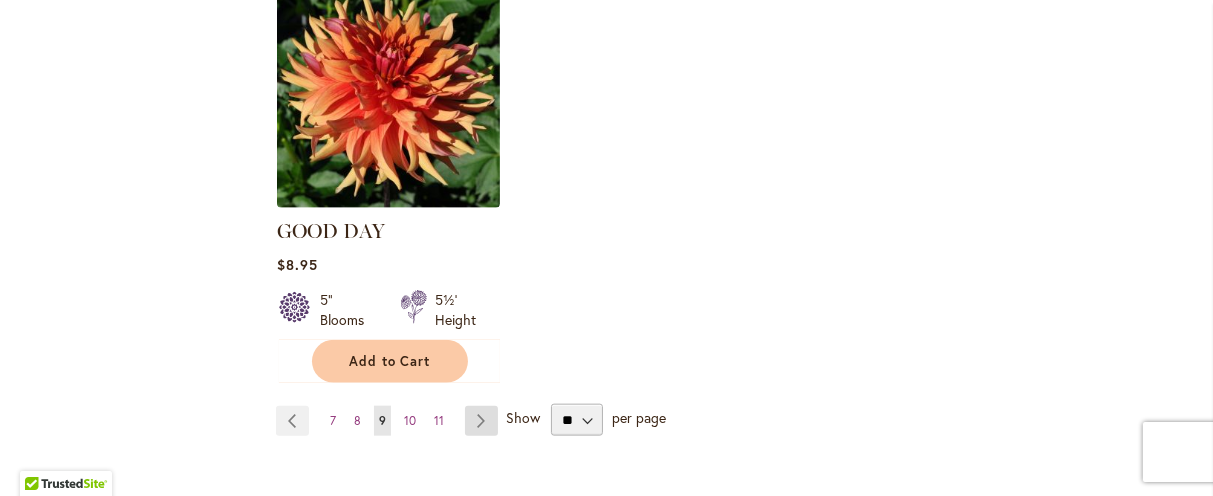 click on "Page
Next" at bounding box center [481, 421] 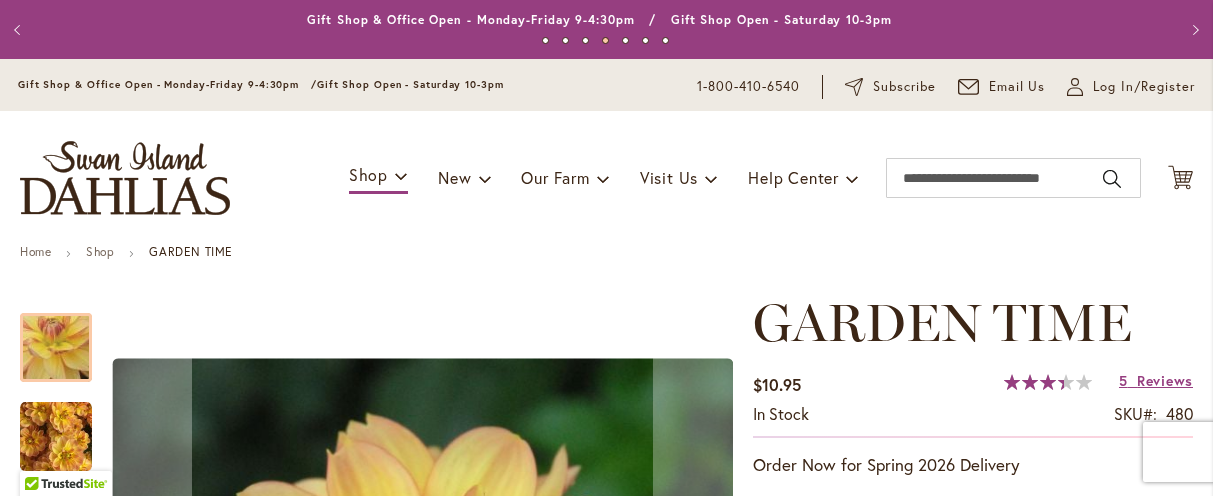 scroll, scrollTop: 0, scrollLeft: 0, axis: both 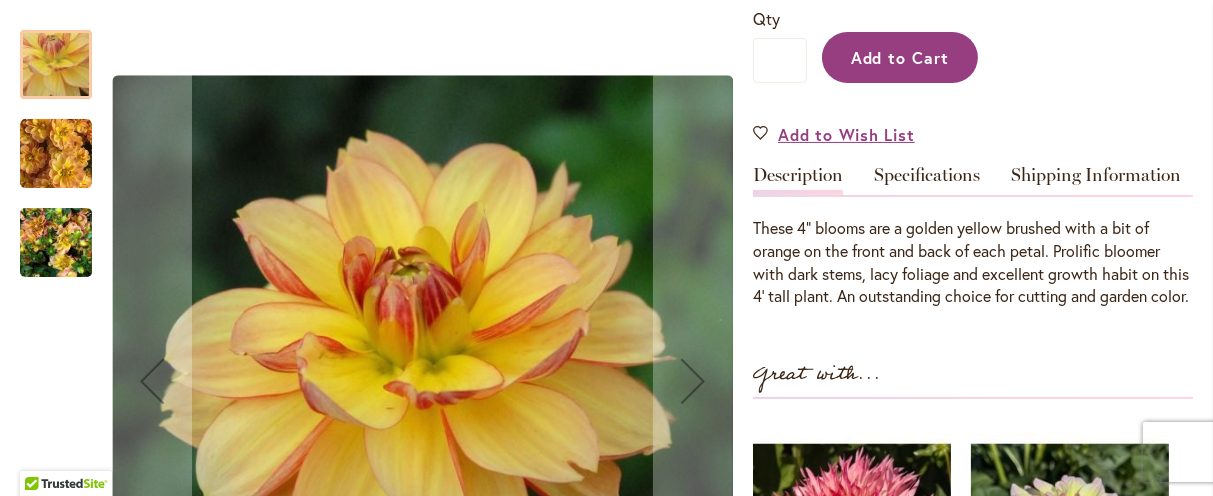 click on "Add to Cart" at bounding box center (900, 57) 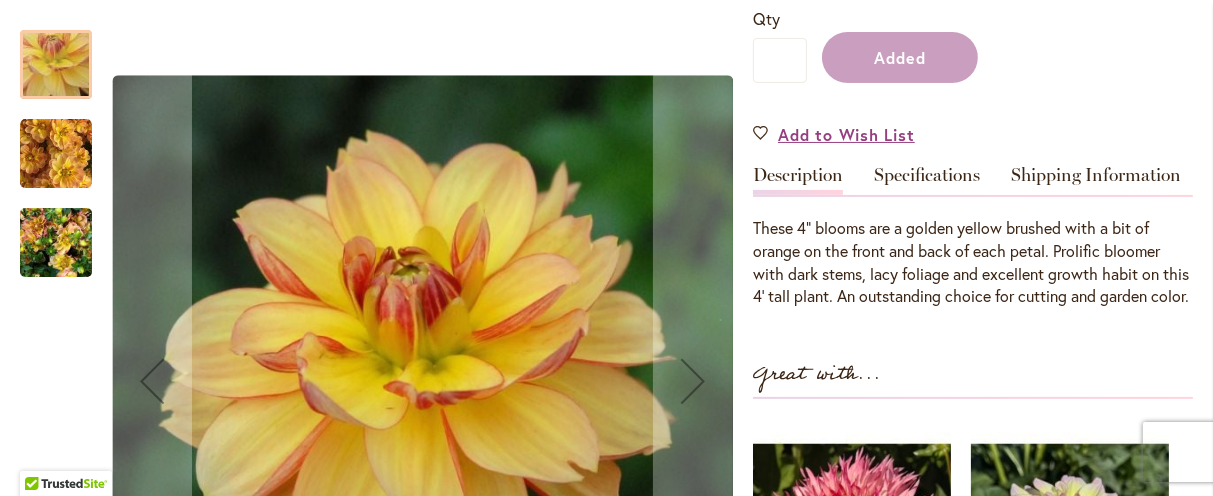 scroll, scrollTop: 552, scrollLeft: 0, axis: vertical 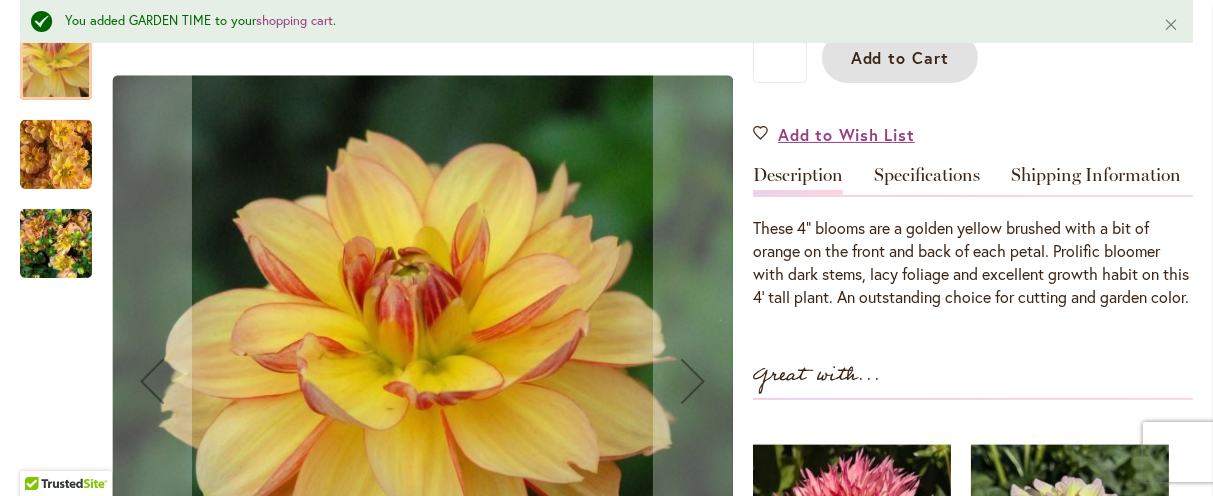 click at bounding box center [56, 154] 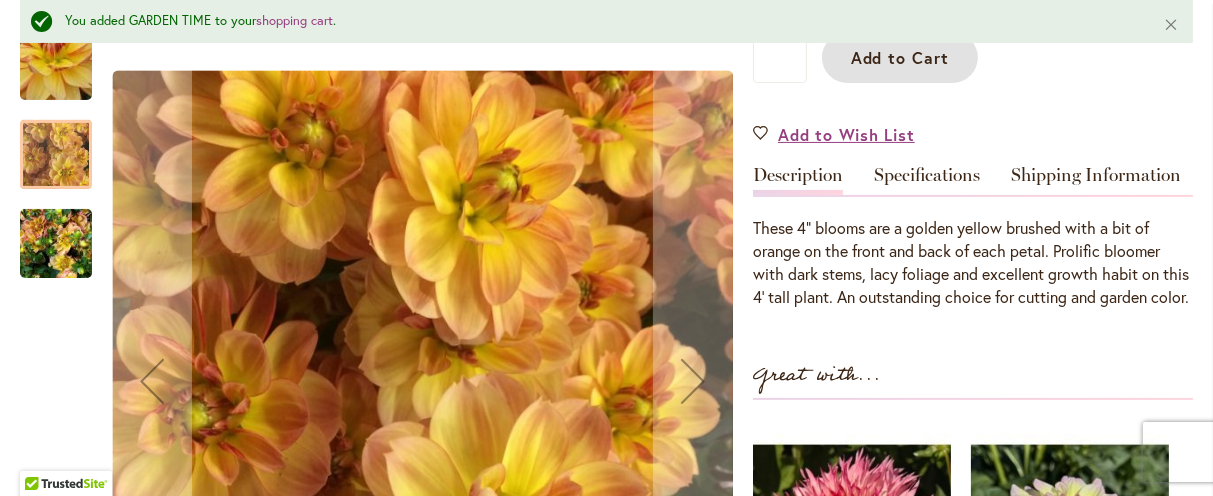 click at bounding box center (56, 243) 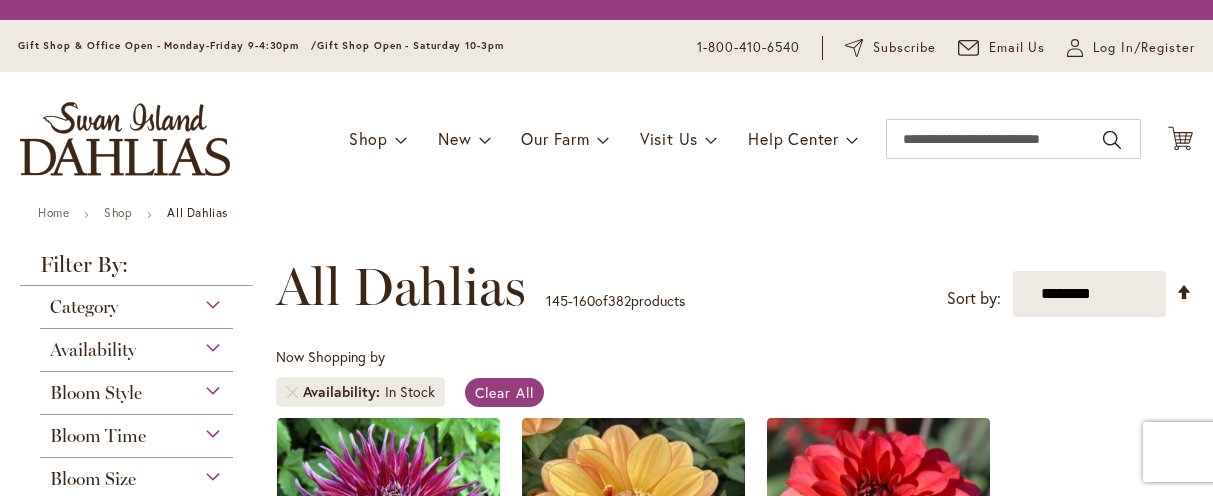 scroll, scrollTop: 0, scrollLeft: 0, axis: both 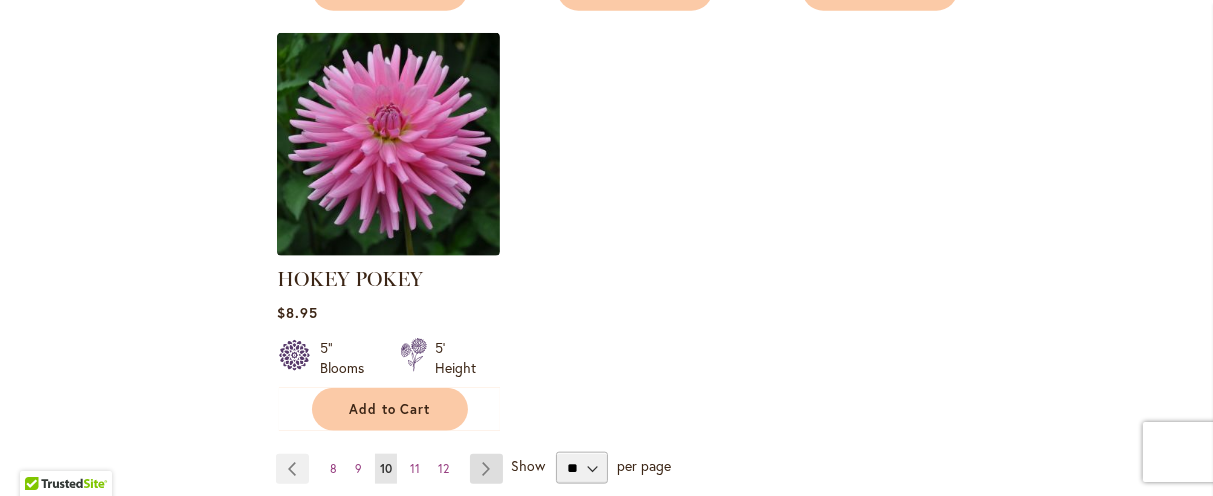 click on "Page
Next" at bounding box center (486, 469) 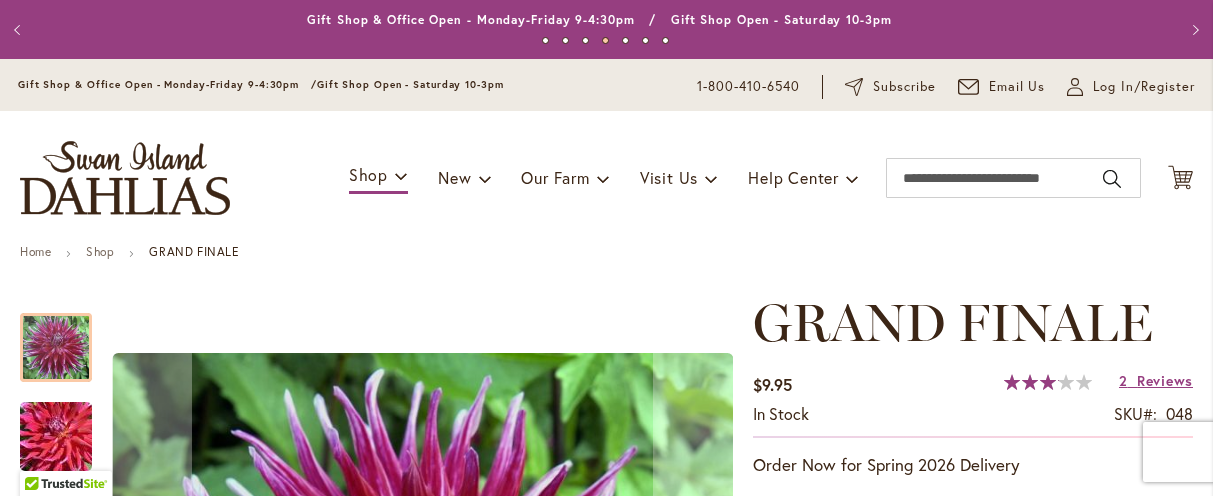 scroll, scrollTop: 0, scrollLeft: 0, axis: both 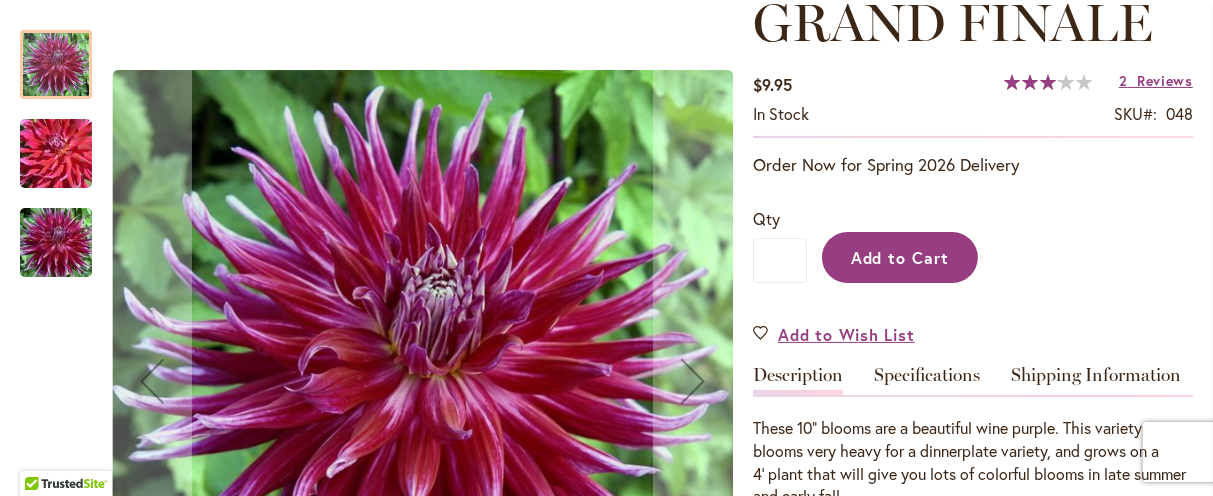 click on "Add to Cart" at bounding box center (900, 257) 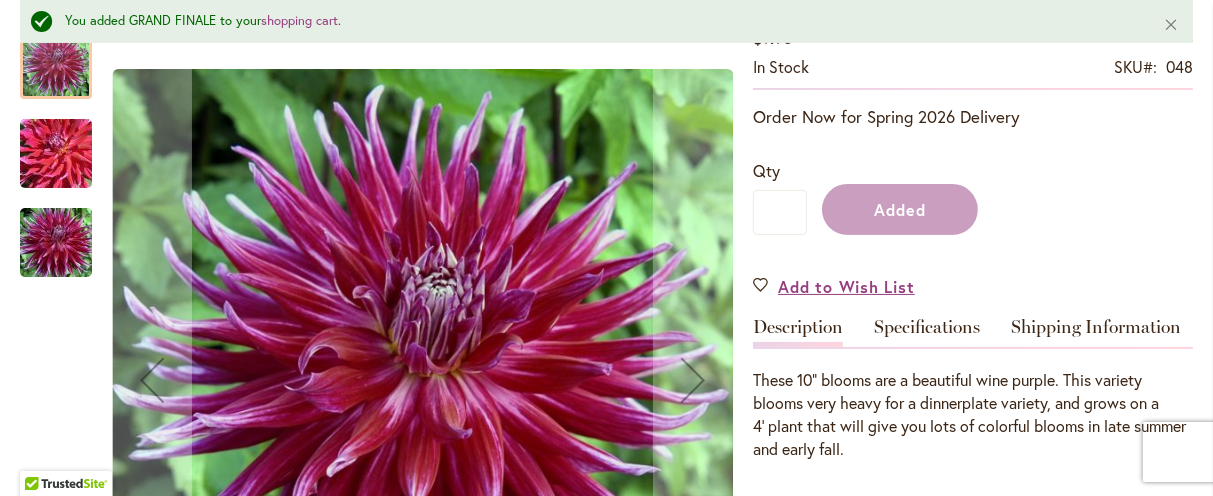 scroll, scrollTop: 452, scrollLeft: 0, axis: vertical 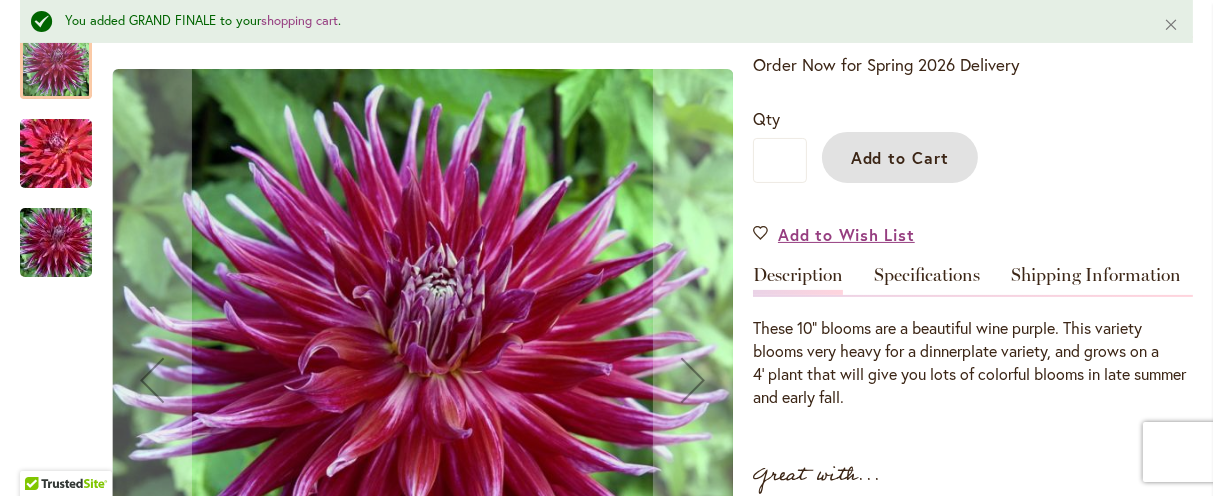 click at bounding box center [56, 154] 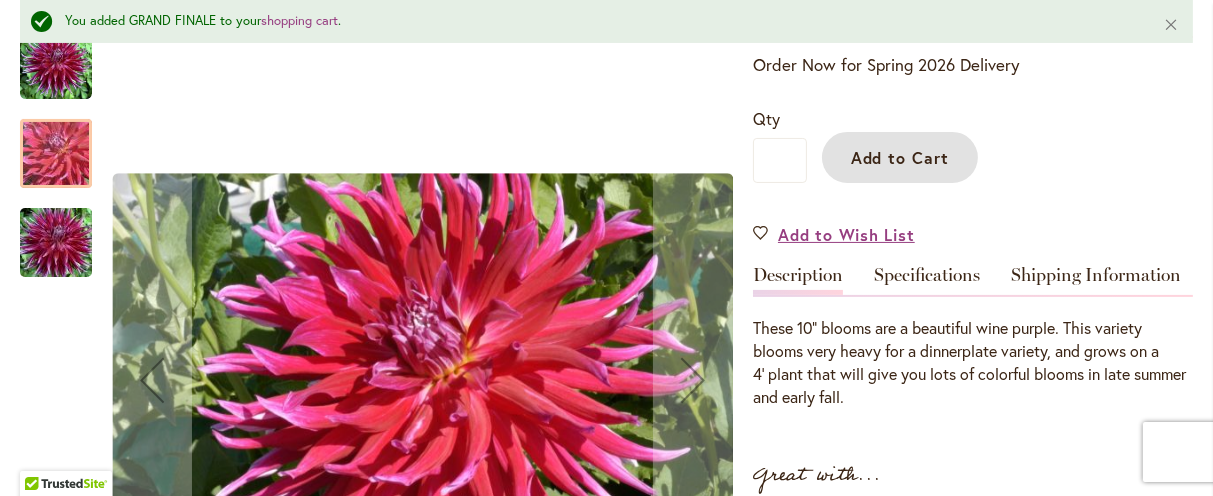 click at bounding box center [56, 243] 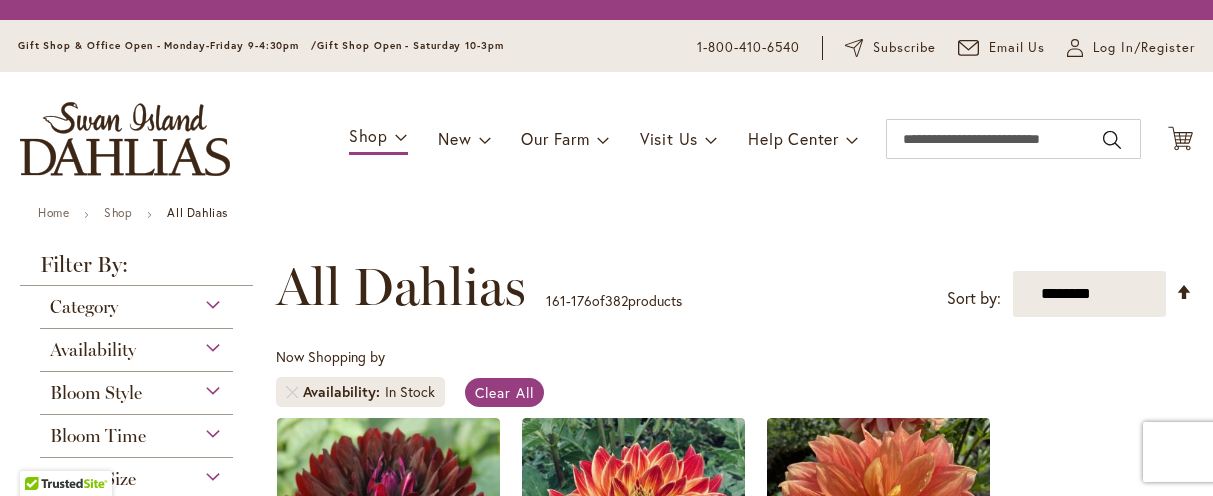 scroll, scrollTop: 0, scrollLeft: 0, axis: both 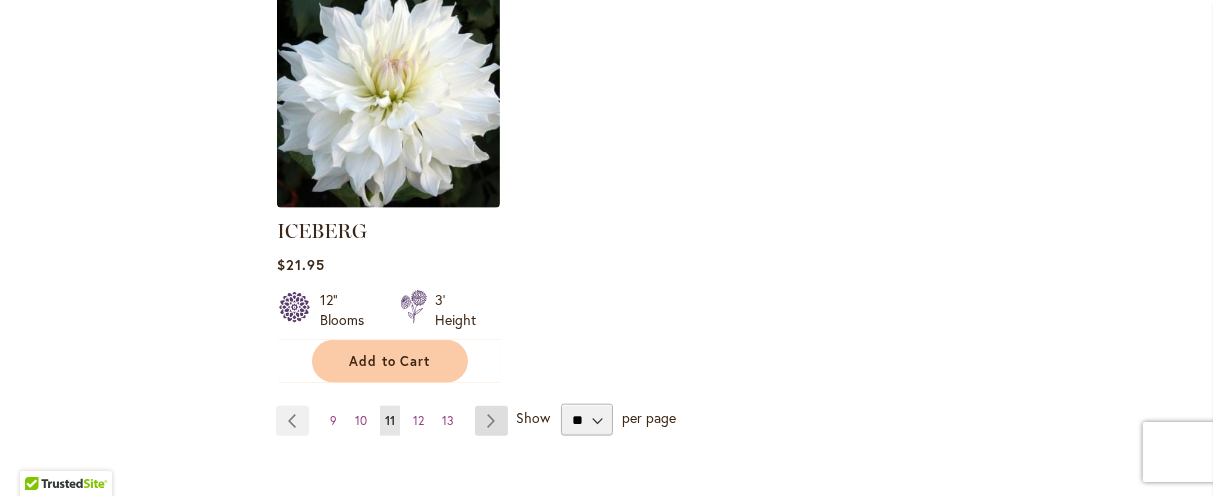 click on "Page
Next" at bounding box center (491, 421) 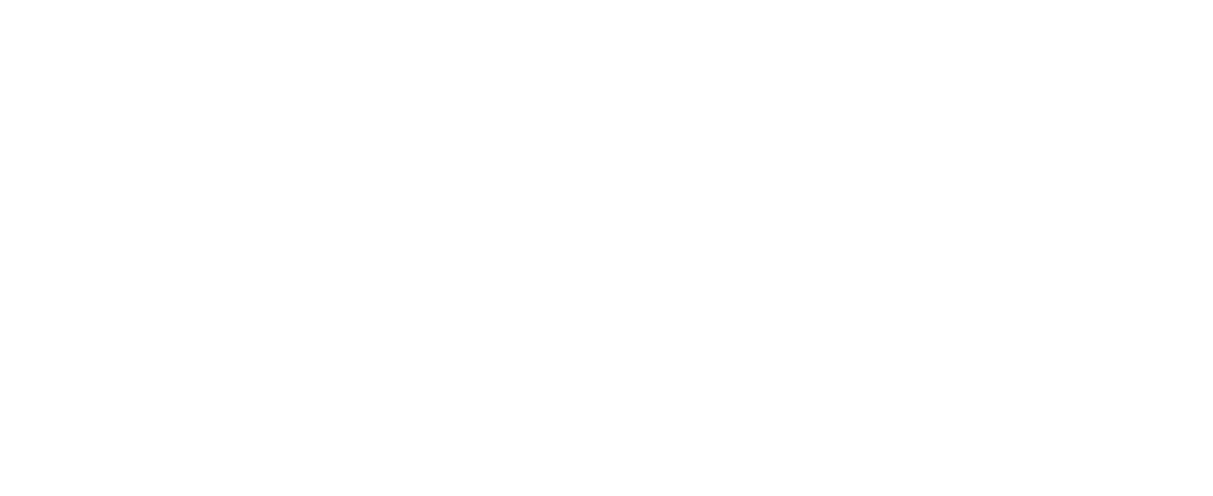 scroll, scrollTop: 0, scrollLeft: 0, axis: both 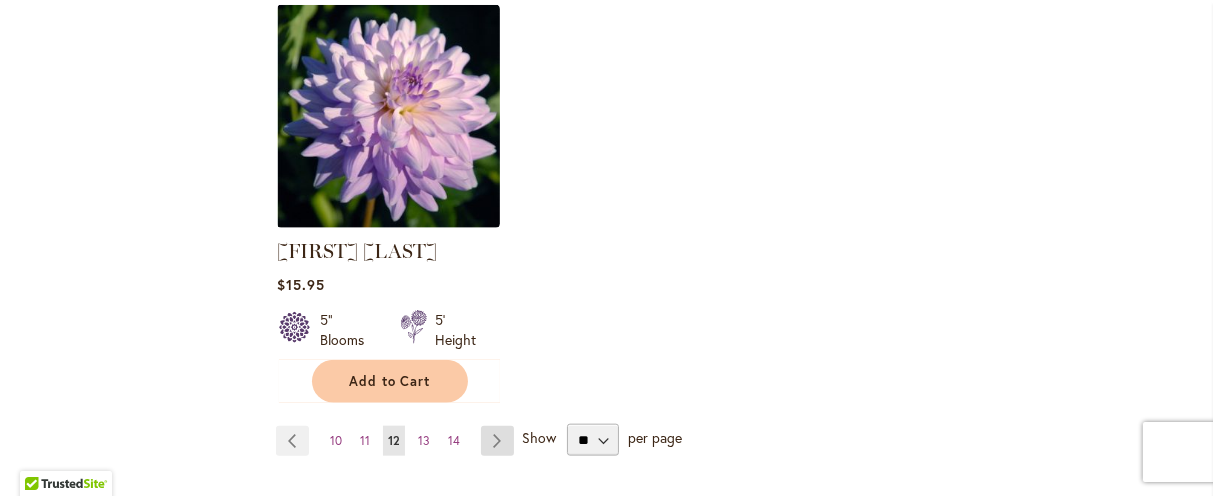 click on "Page
Next" at bounding box center [497, 441] 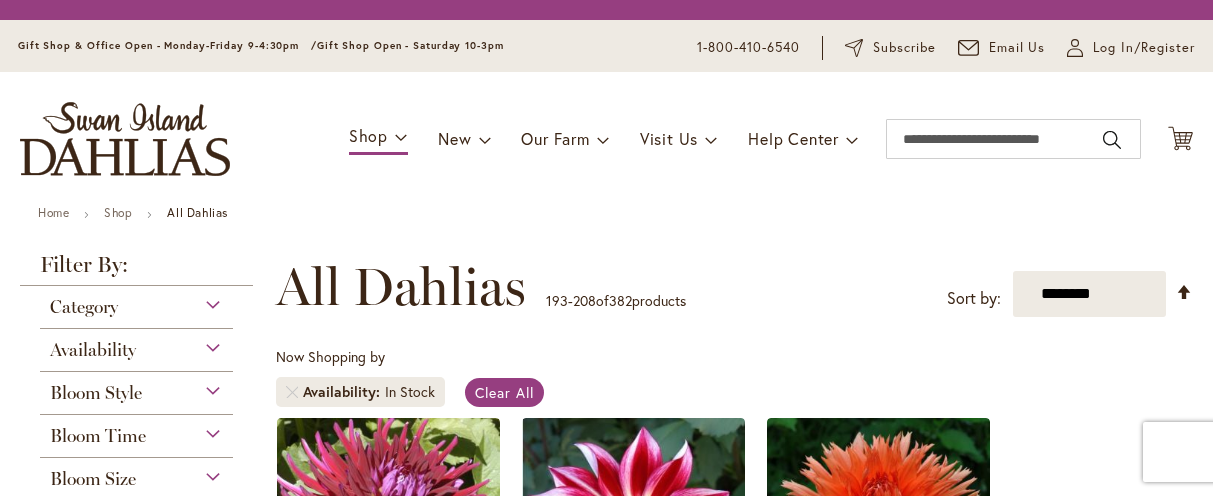scroll, scrollTop: 0, scrollLeft: 0, axis: both 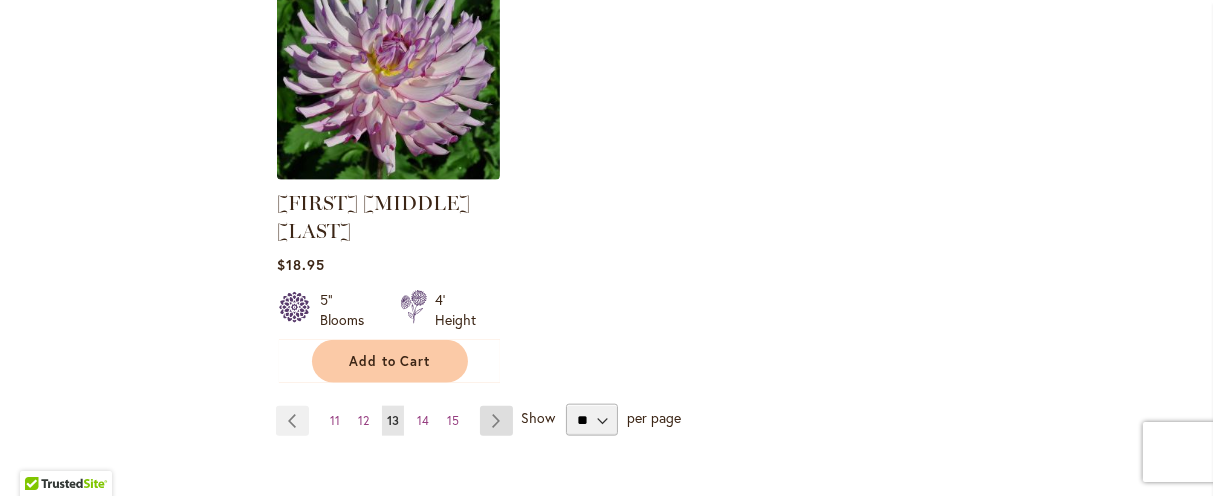 click on "Page
Next" at bounding box center [496, 421] 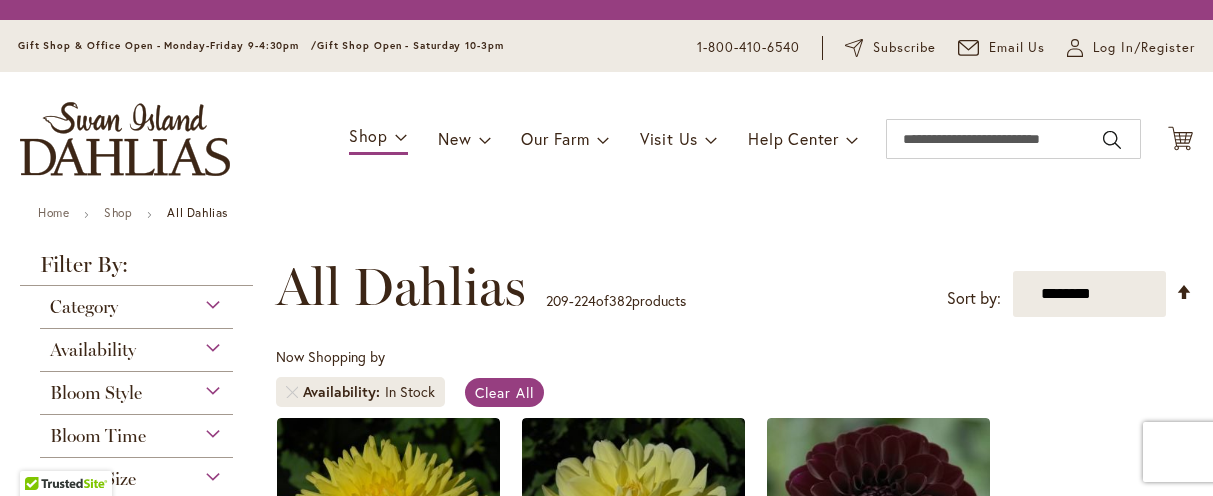 scroll, scrollTop: 0, scrollLeft: 0, axis: both 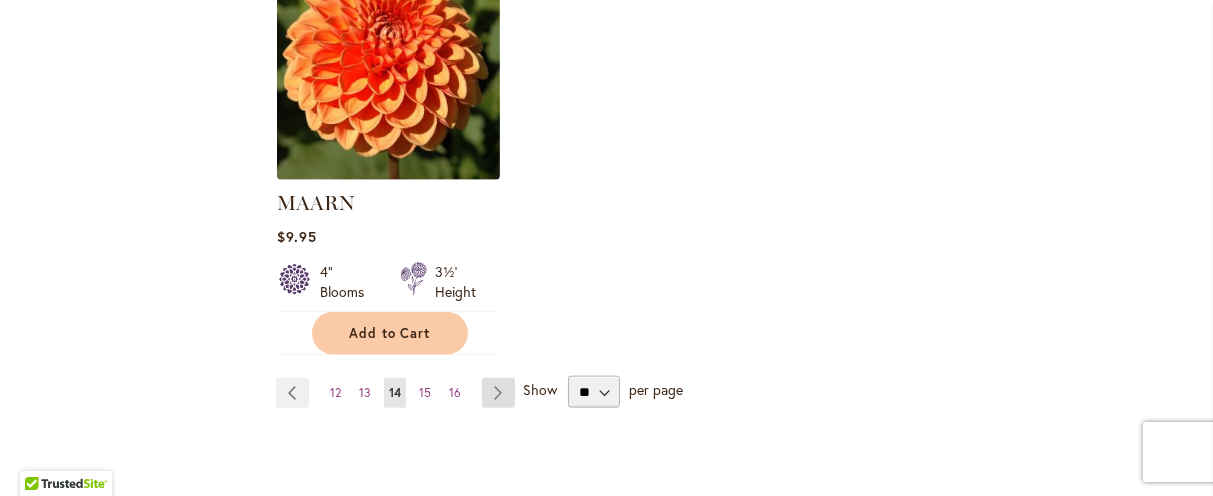 click on "Page
Next" at bounding box center (498, 393) 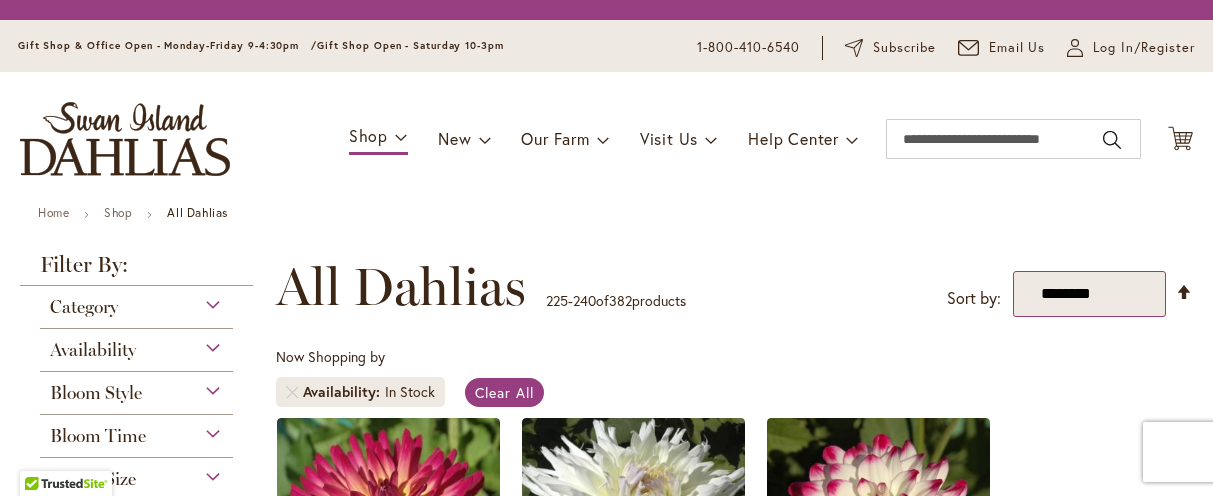 scroll, scrollTop: 0, scrollLeft: 0, axis: both 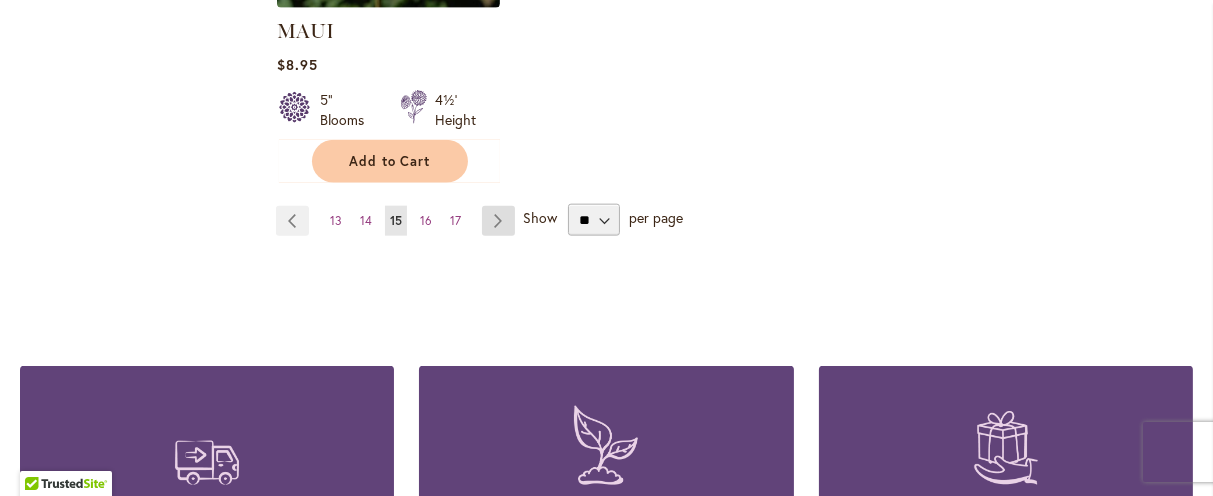 click on "Page
Next" at bounding box center (498, 221) 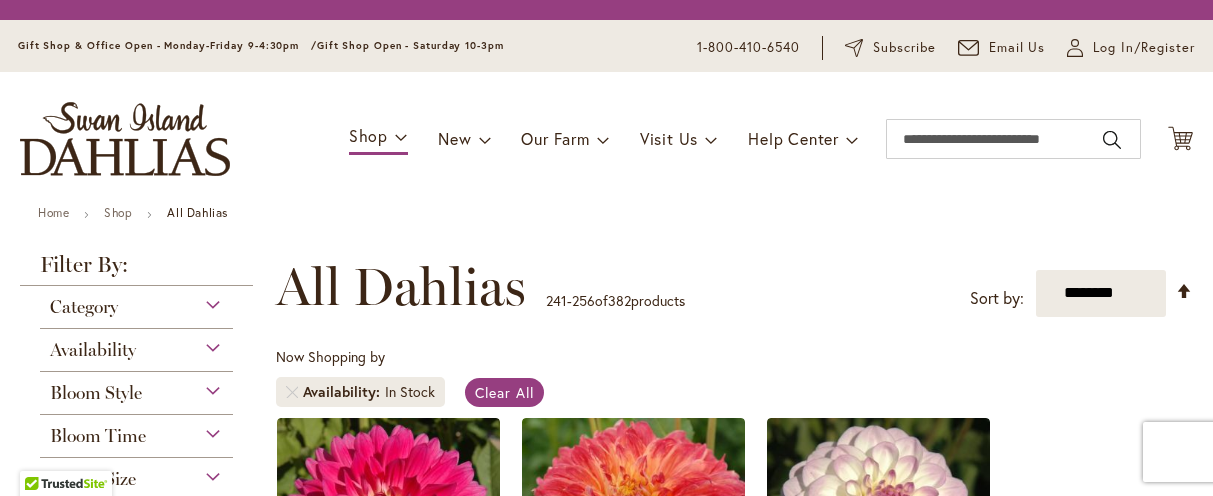 scroll, scrollTop: 0, scrollLeft: 0, axis: both 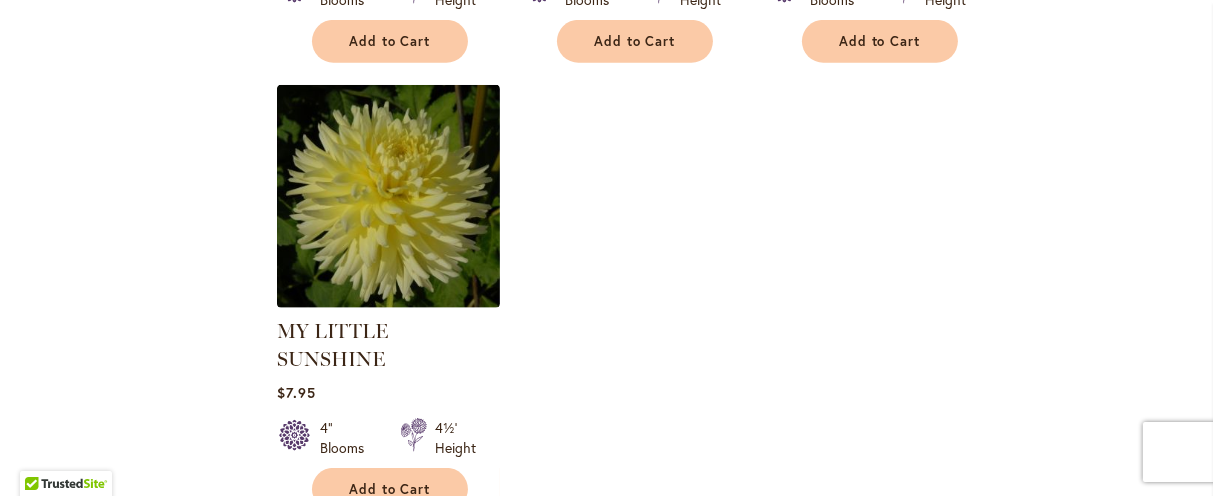 click on "Page
Next" at bounding box center [498, 549] 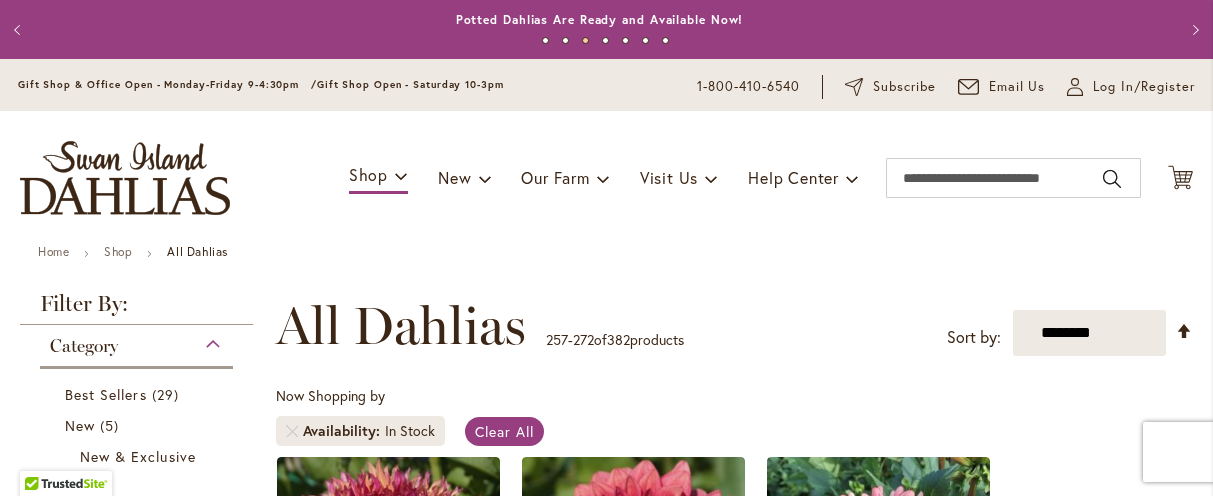 scroll, scrollTop: 0, scrollLeft: 0, axis: both 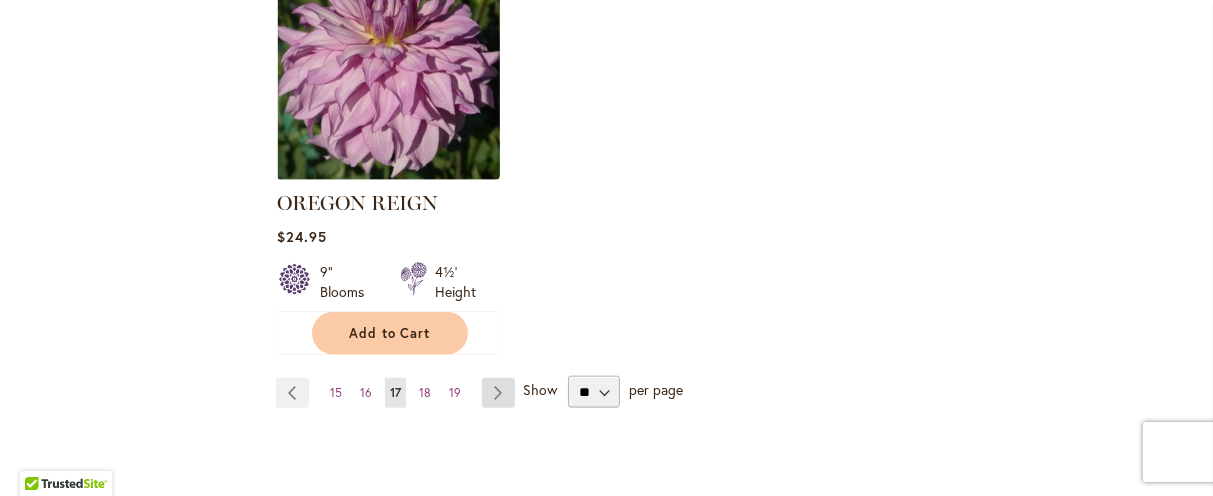 click on "Page
Next" at bounding box center (498, 393) 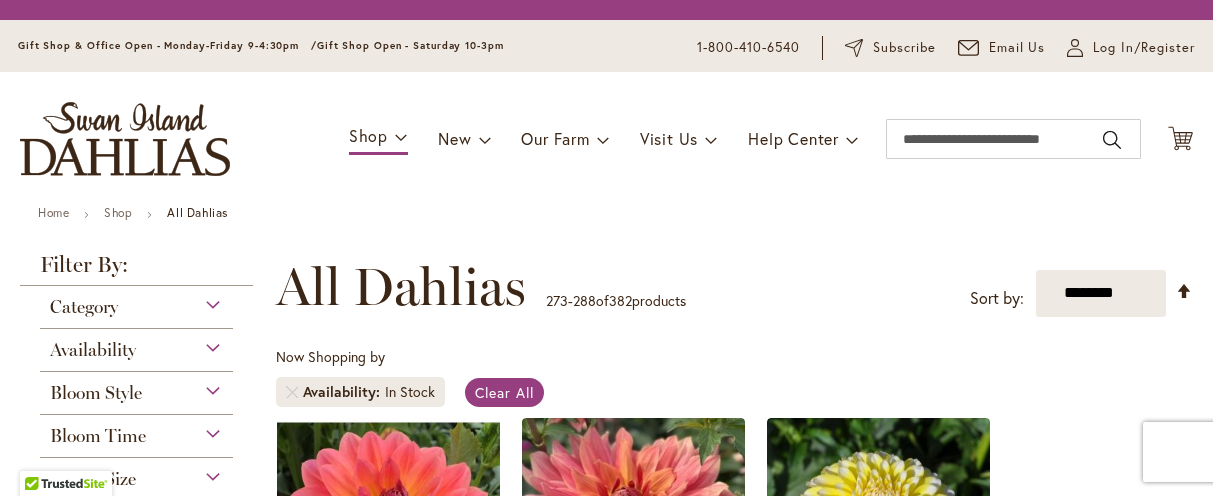 scroll, scrollTop: 0, scrollLeft: 0, axis: both 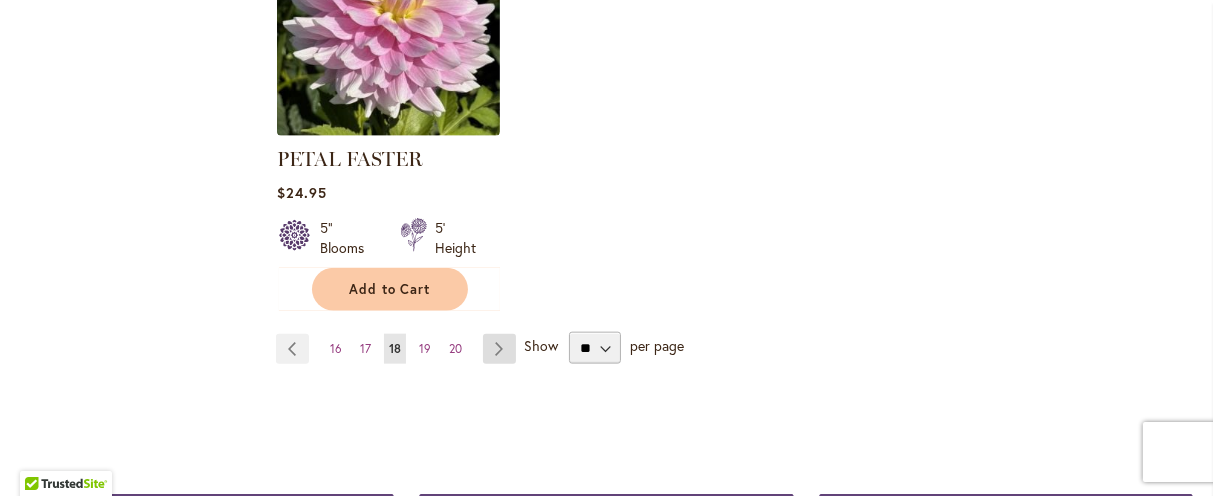 click on "Page
Next" at bounding box center [499, 349] 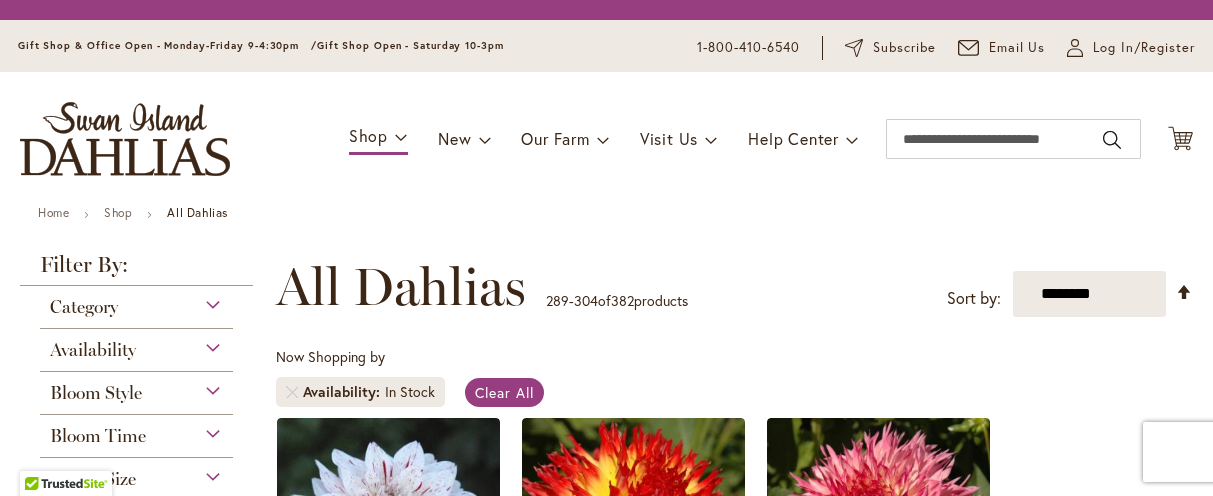 scroll, scrollTop: 0, scrollLeft: 0, axis: both 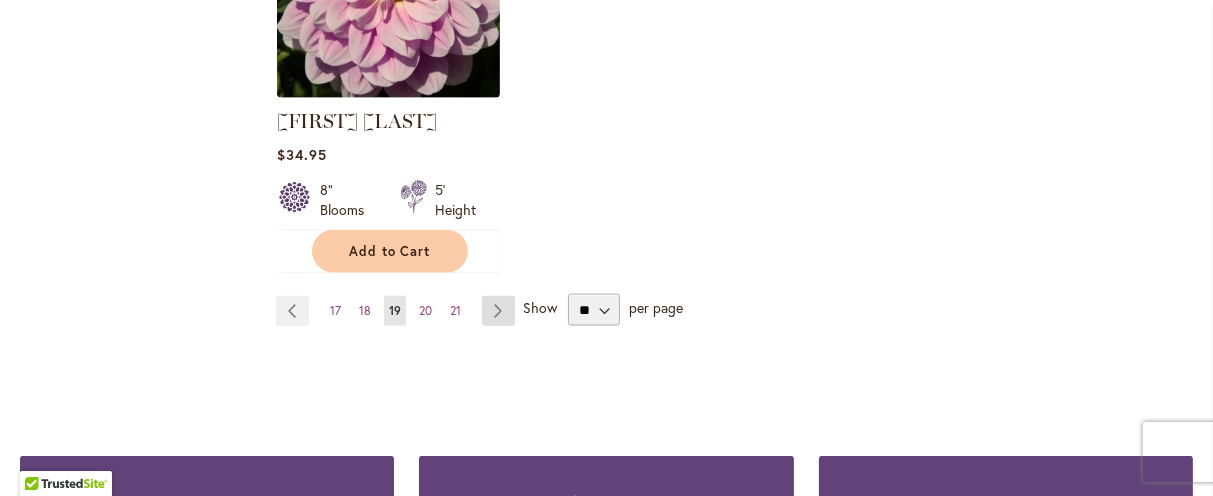 click on "Page
Next" at bounding box center (498, 311) 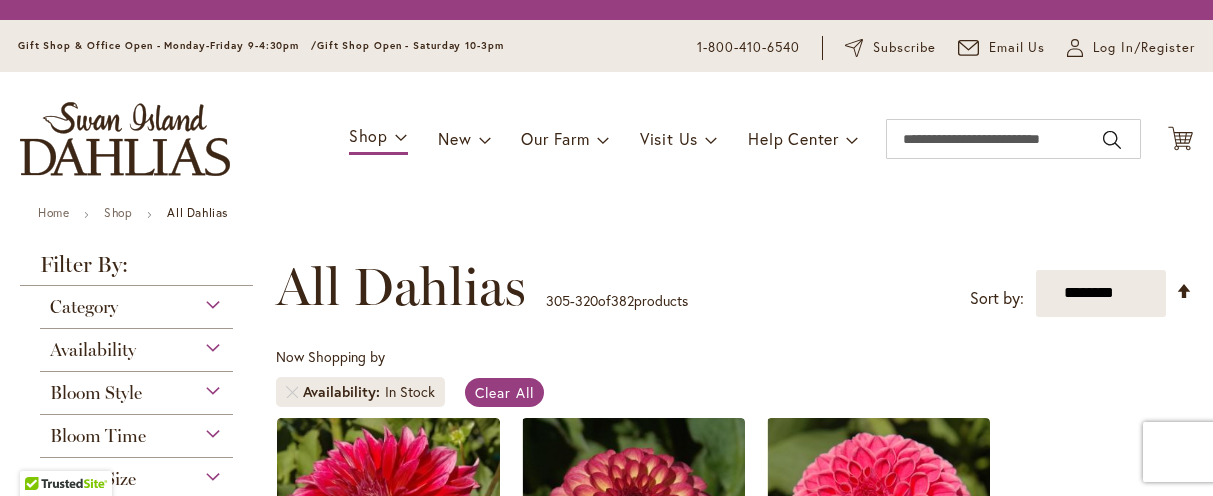 scroll, scrollTop: 0, scrollLeft: 0, axis: both 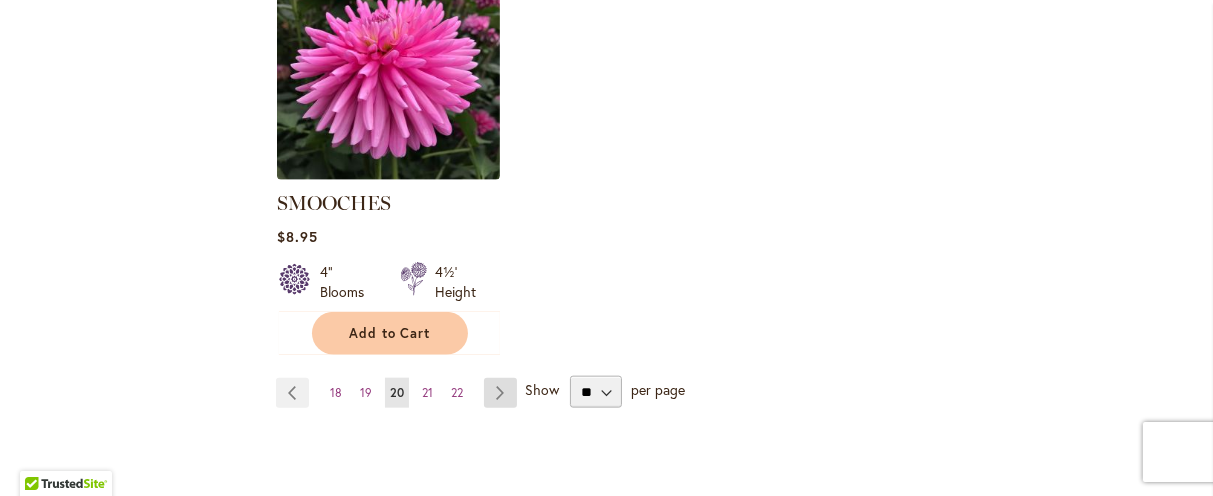 click on "Page
Next" at bounding box center [500, 393] 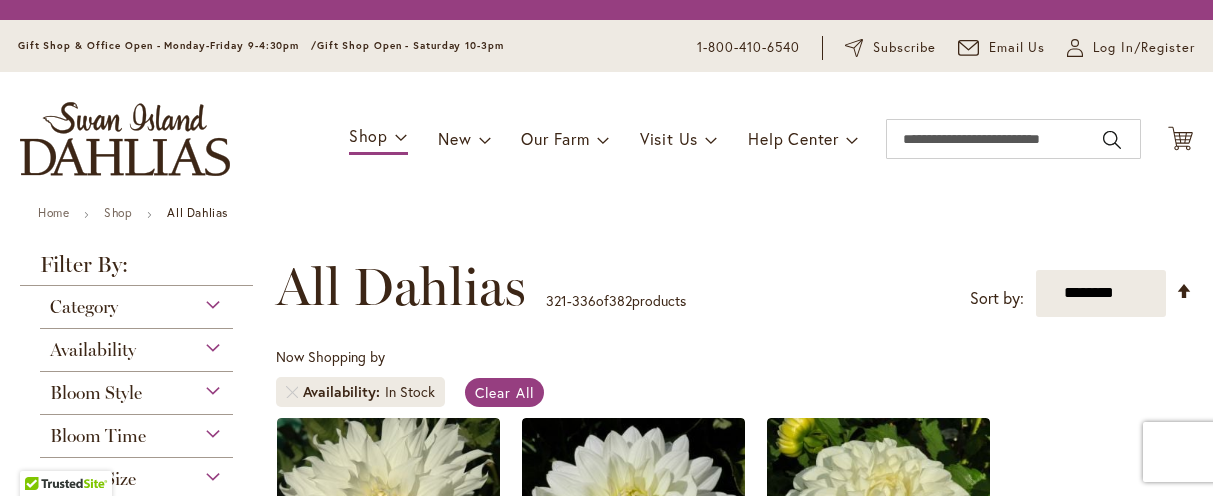 scroll, scrollTop: 0, scrollLeft: 0, axis: both 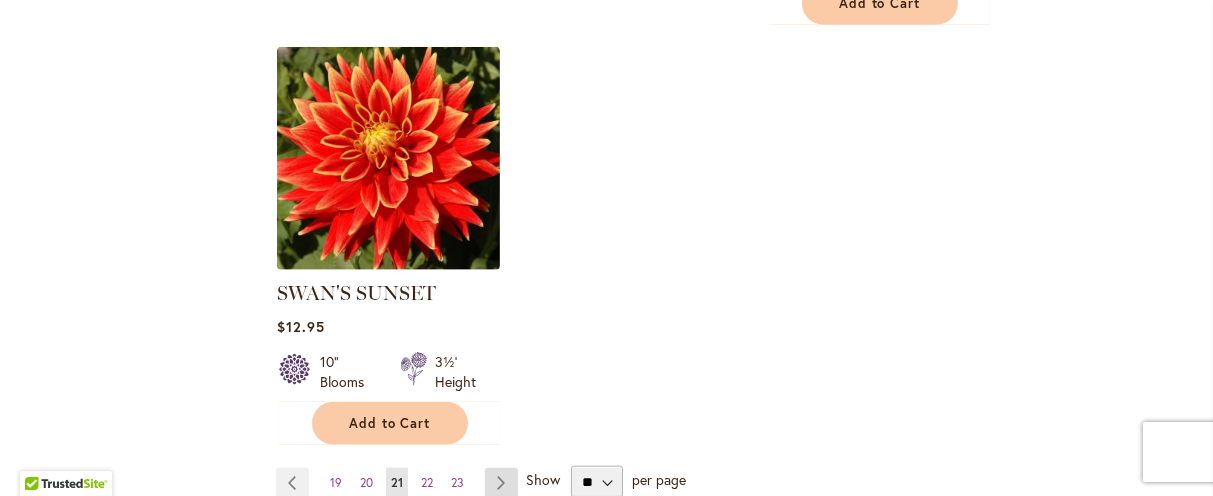 click on "Page
Next" at bounding box center (501, 483) 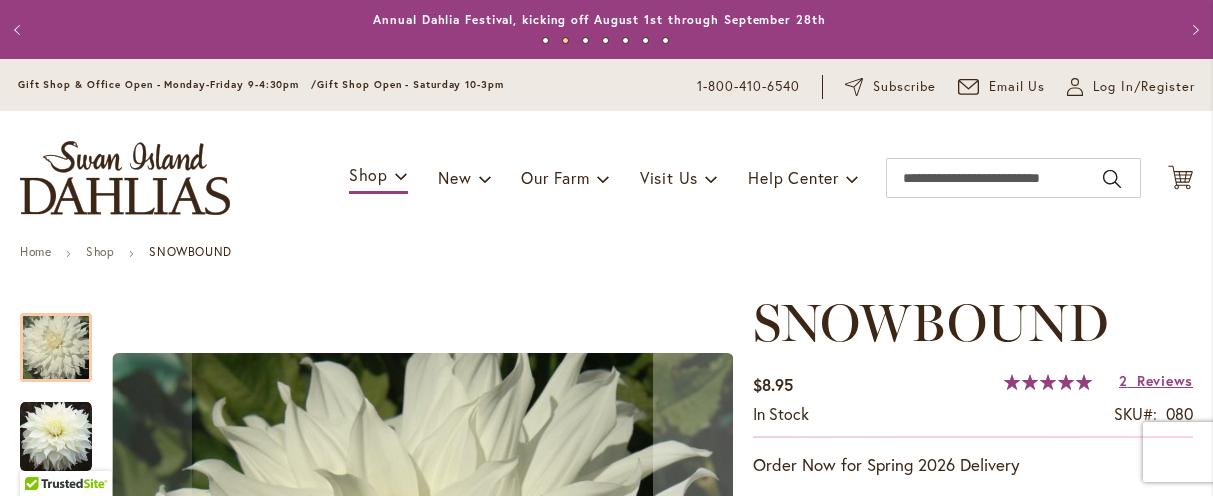scroll, scrollTop: 0, scrollLeft: 0, axis: both 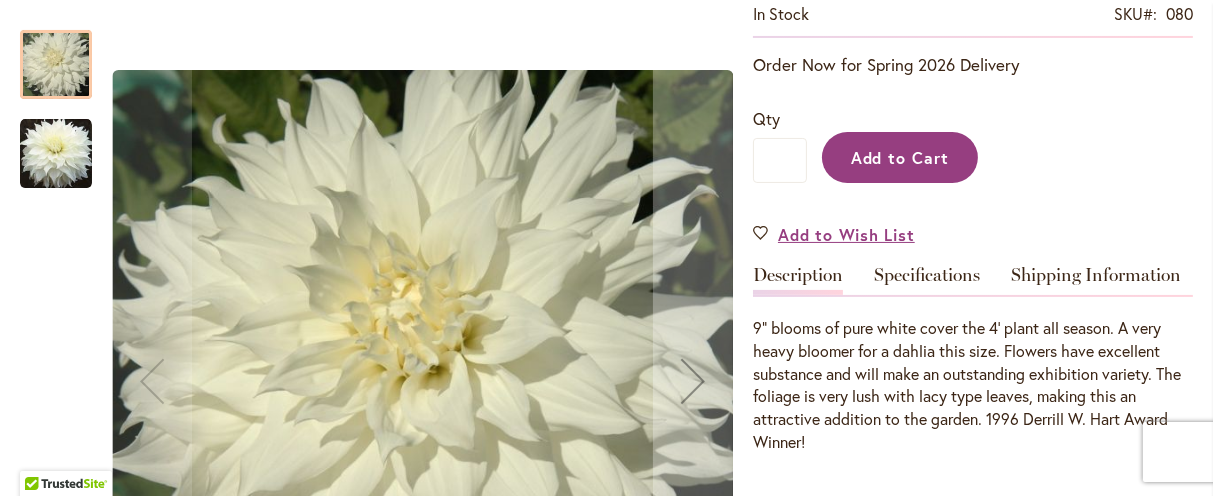 click on "Add to Cart" at bounding box center (900, 157) 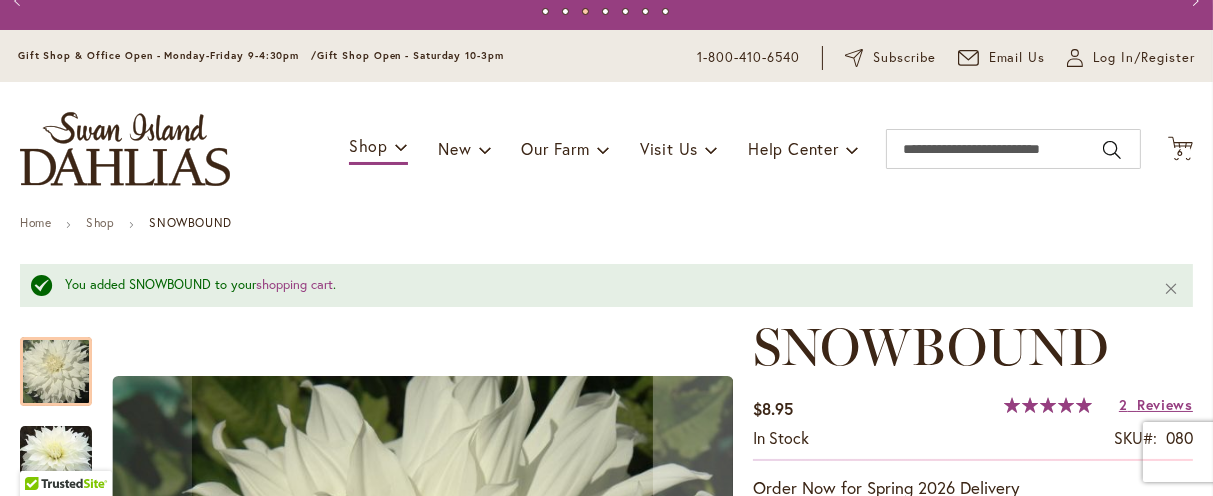 scroll, scrollTop: 0, scrollLeft: 0, axis: both 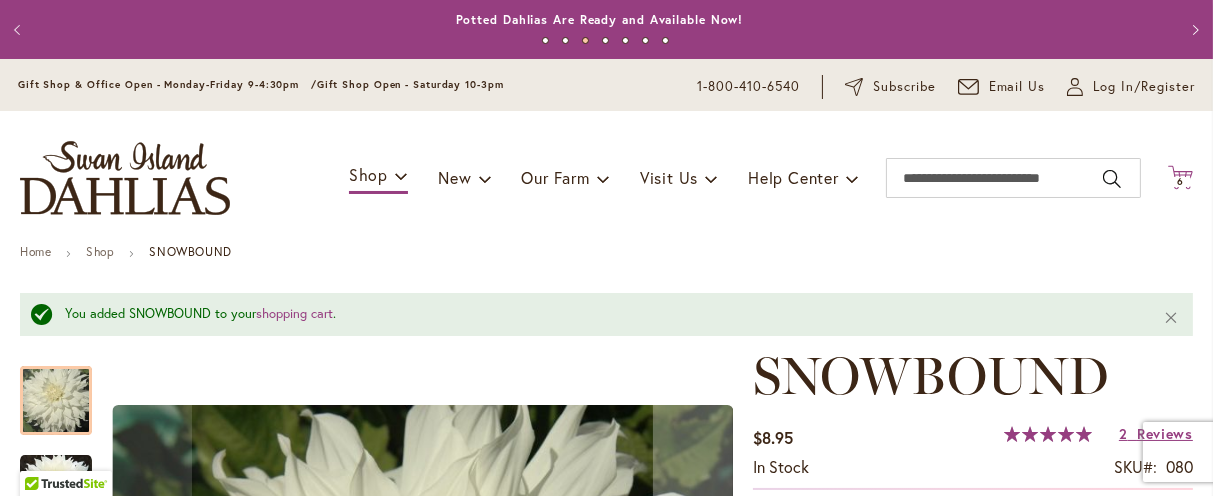 click on "Cart
.cls-1 {
fill: #231f20;
}" 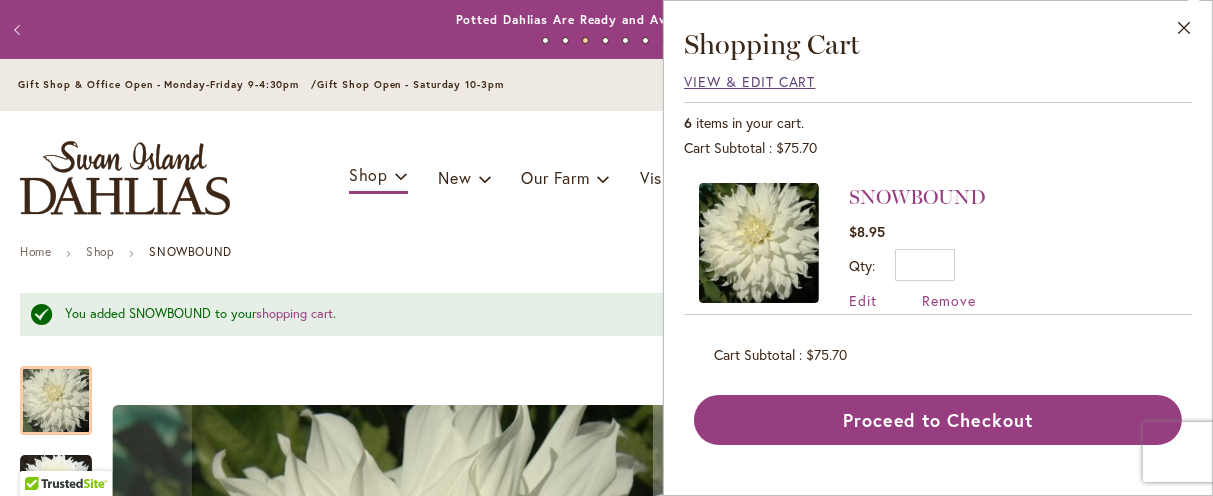 click on "View & Edit Cart" at bounding box center (750, 81) 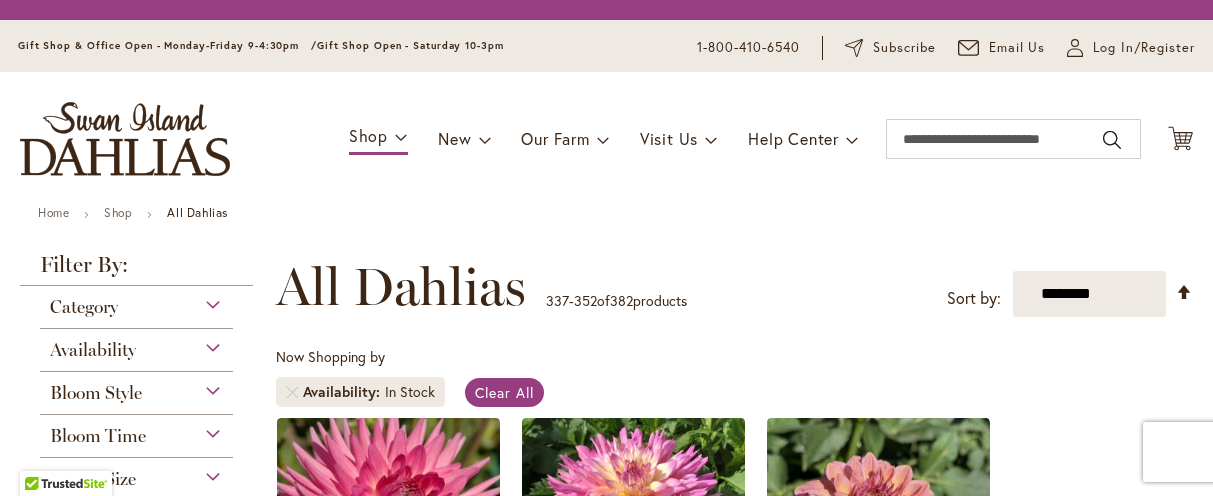 scroll, scrollTop: 0, scrollLeft: 0, axis: both 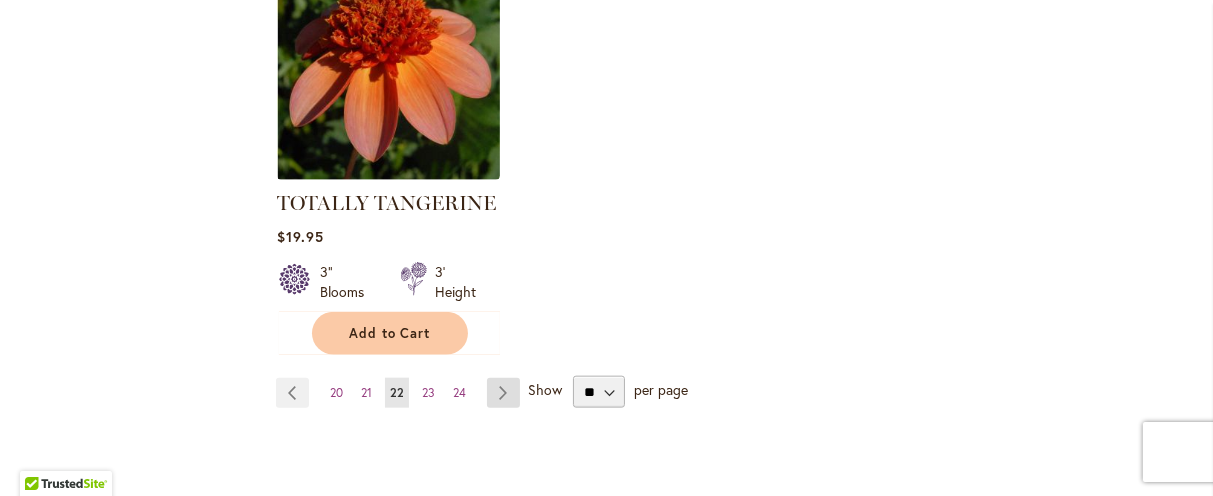 click on "Page
Next" at bounding box center (503, 393) 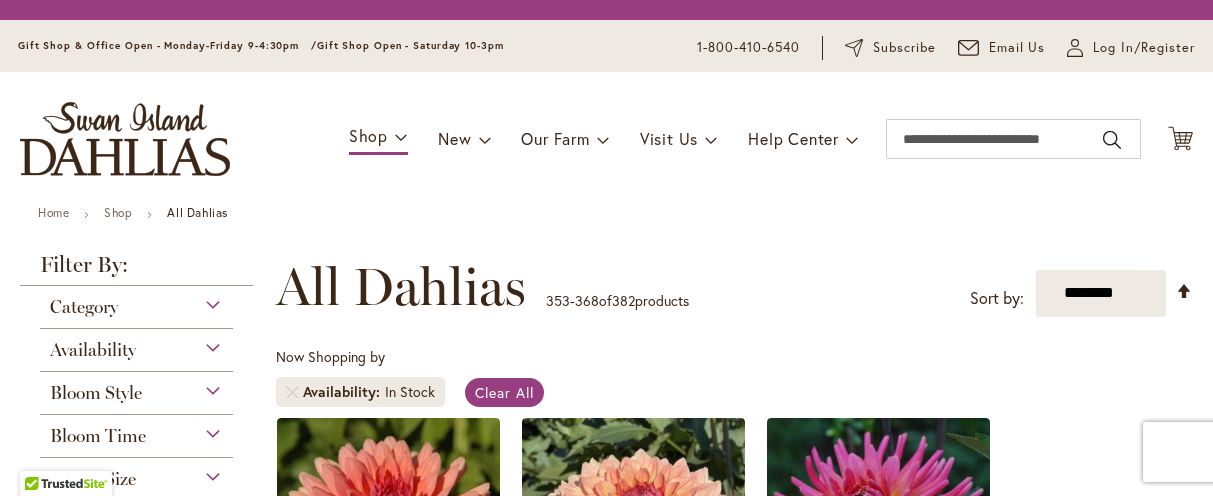 scroll, scrollTop: 0, scrollLeft: 0, axis: both 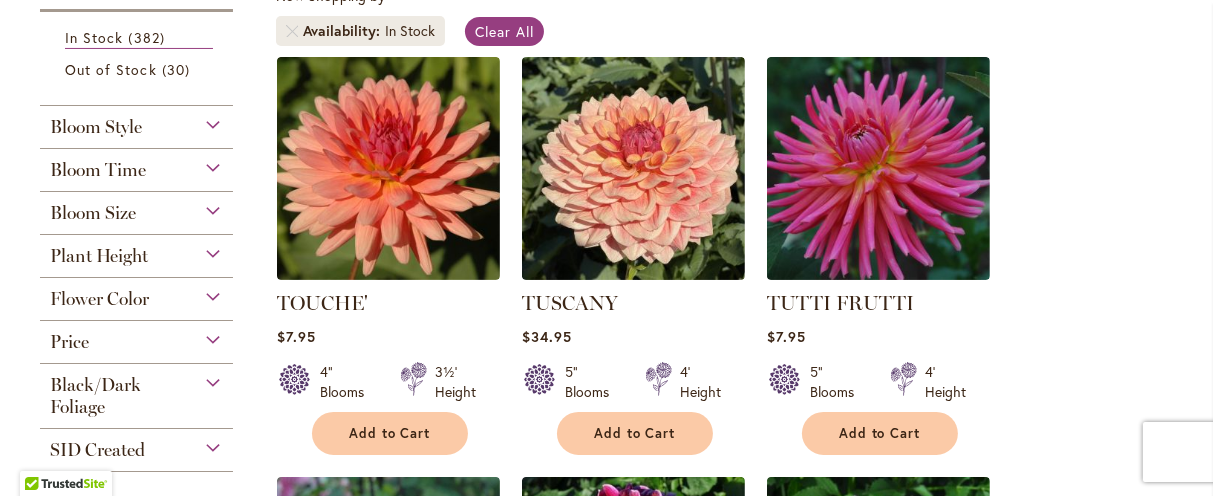click on "Flower Color" at bounding box center [136, 294] 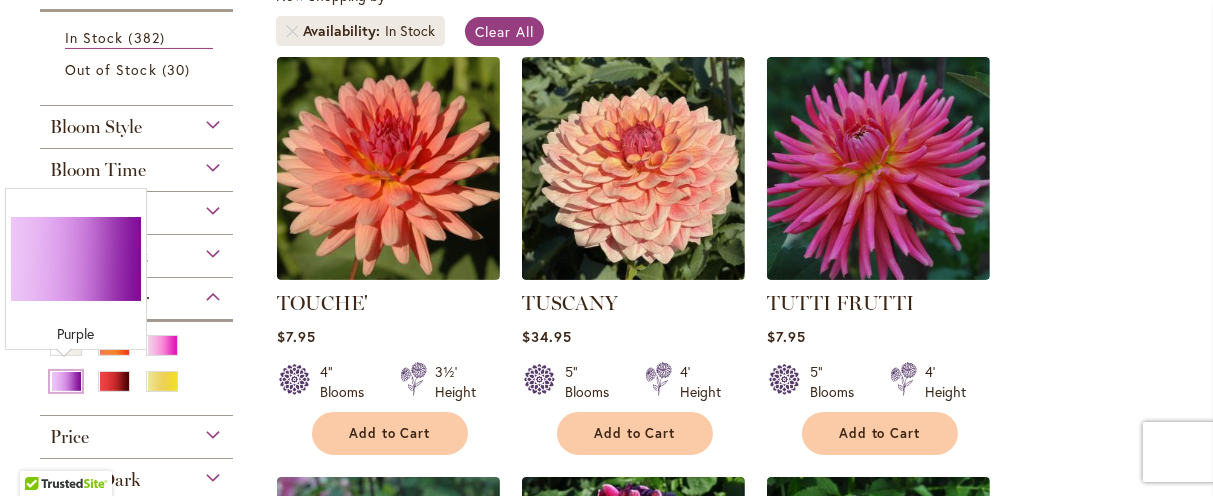 click at bounding box center (66, 381) 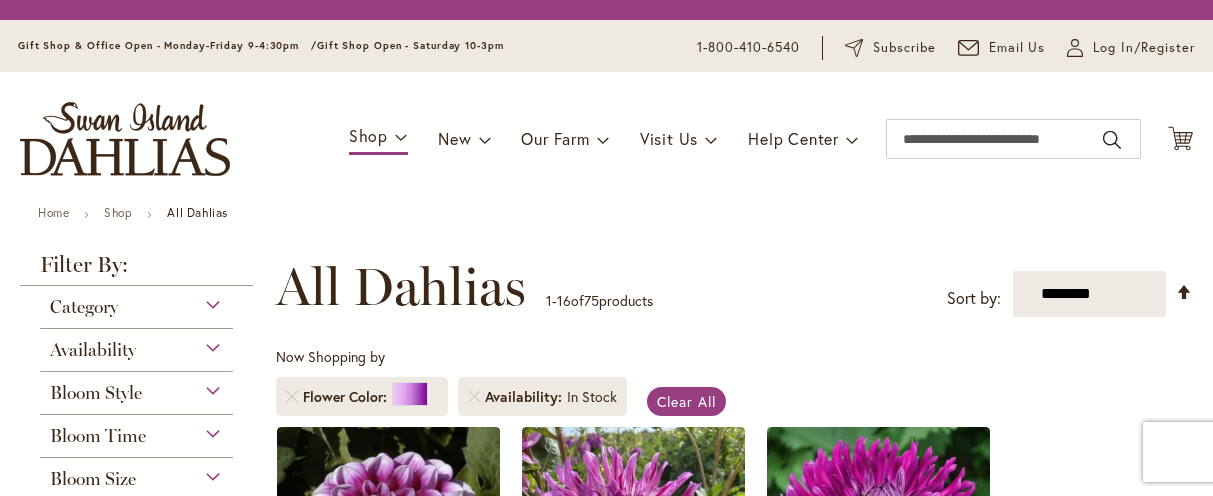scroll, scrollTop: 0, scrollLeft: 0, axis: both 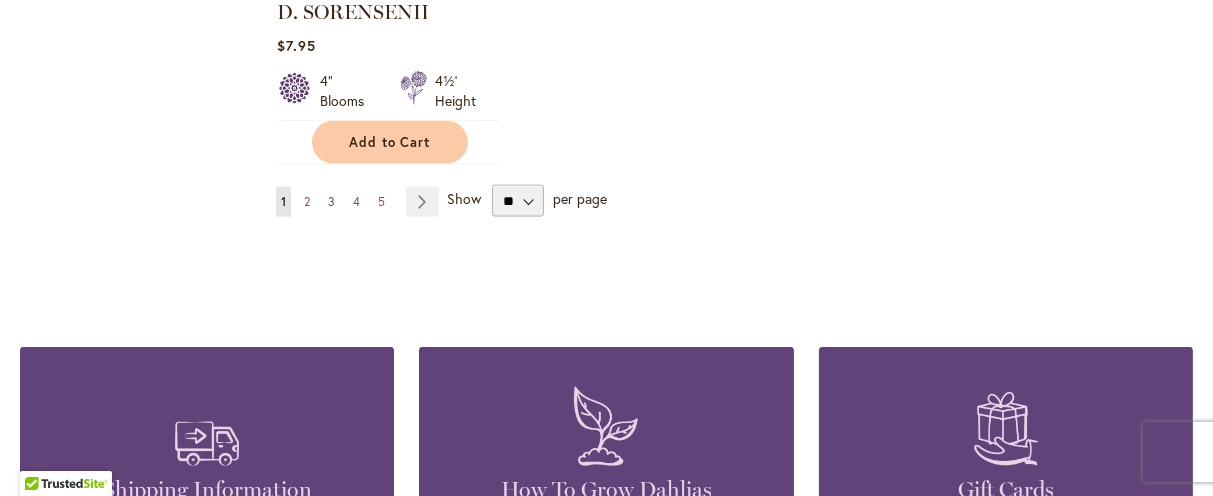 click on "3" at bounding box center [331, 201] 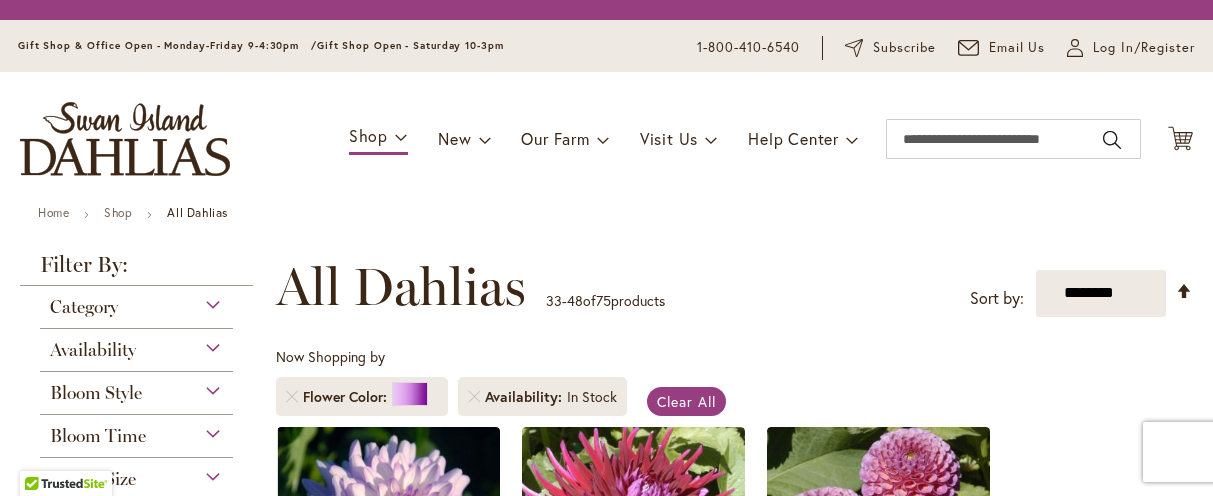 scroll, scrollTop: 0, scrollLeft: 0, axis: both 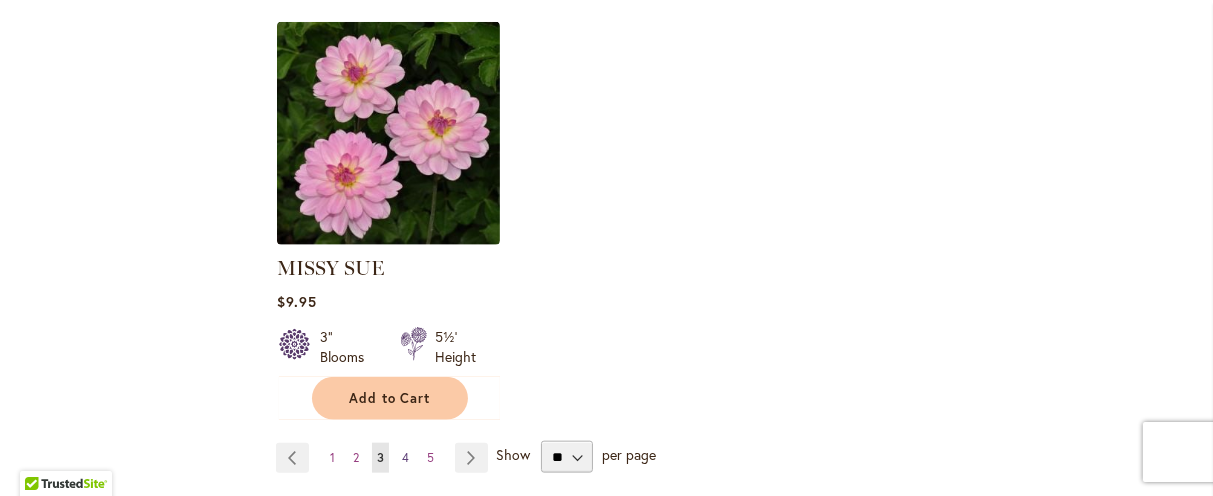 click on "4" at bounding box center (405, 457) 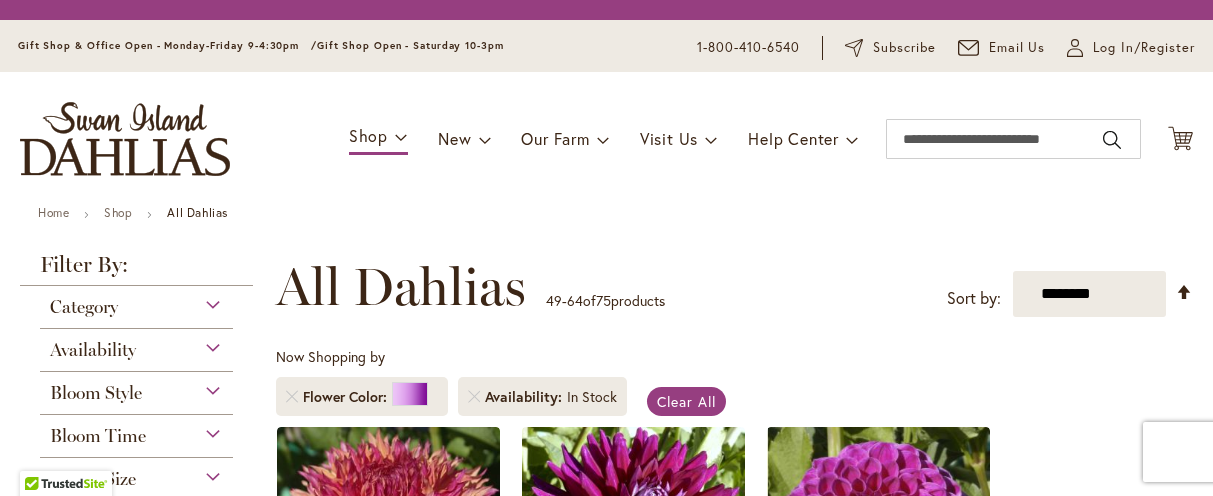 scroll, scrollTop: 0, scrollLeft: 0, axis: both 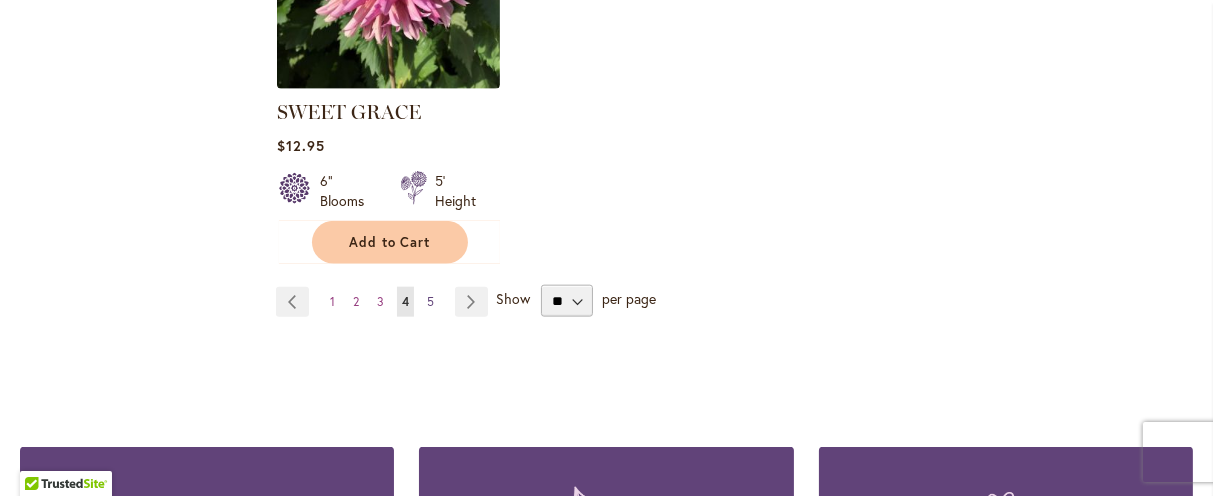 click on "5" at bounding box center (430, 301) 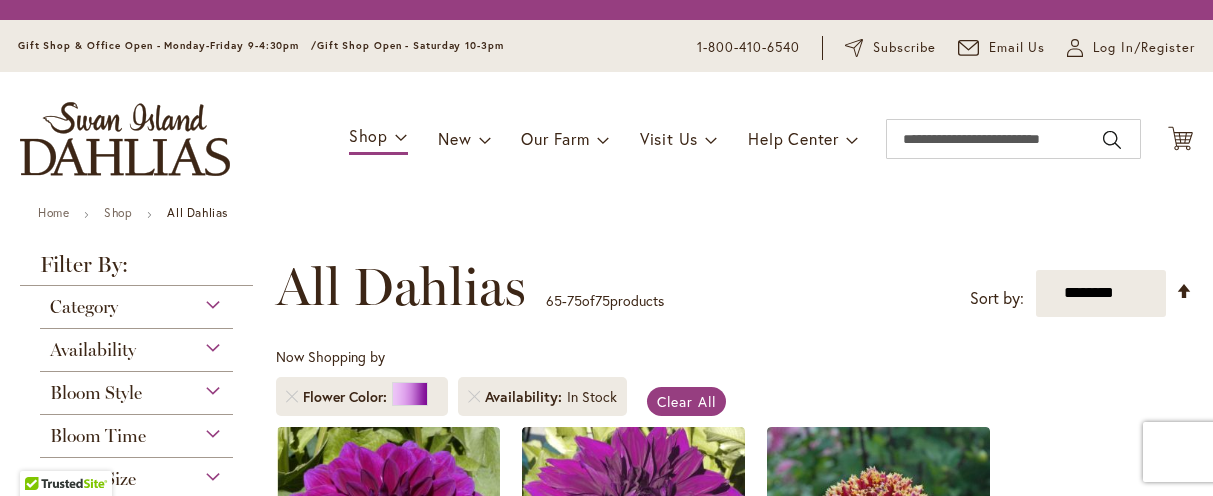 scroll, scrollTop: 0, scrollLeft: 0, axis: both 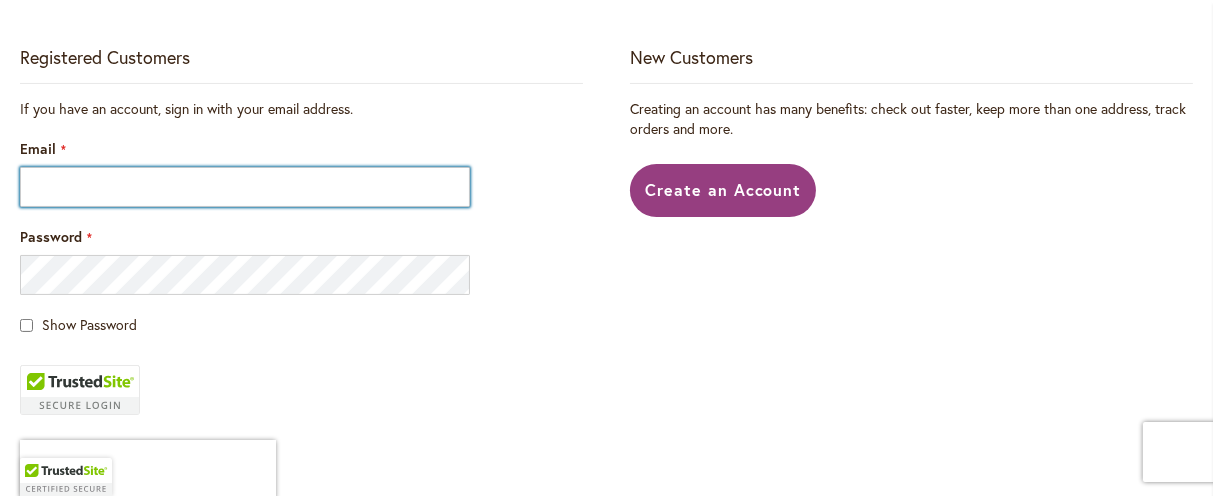 click on "Email" at bounding box center [245, 187] 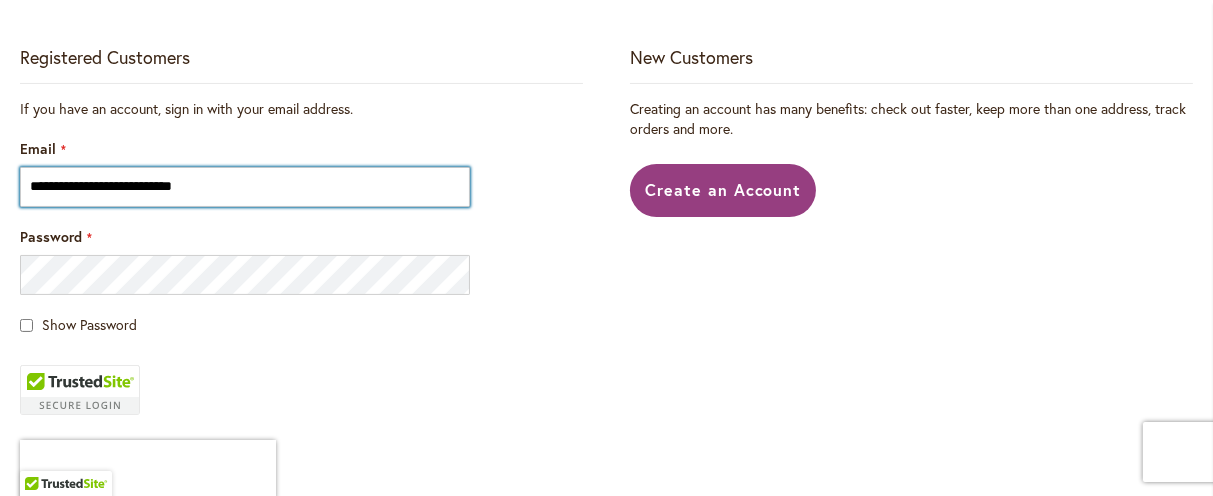 type on "**********" 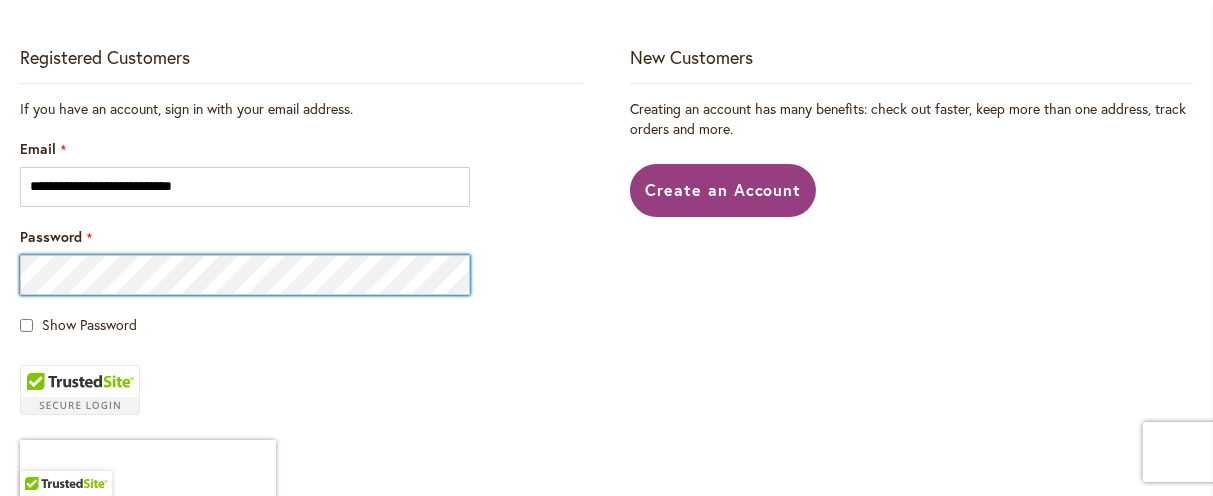 click on "Sign In" at bounding box center (64, 533) 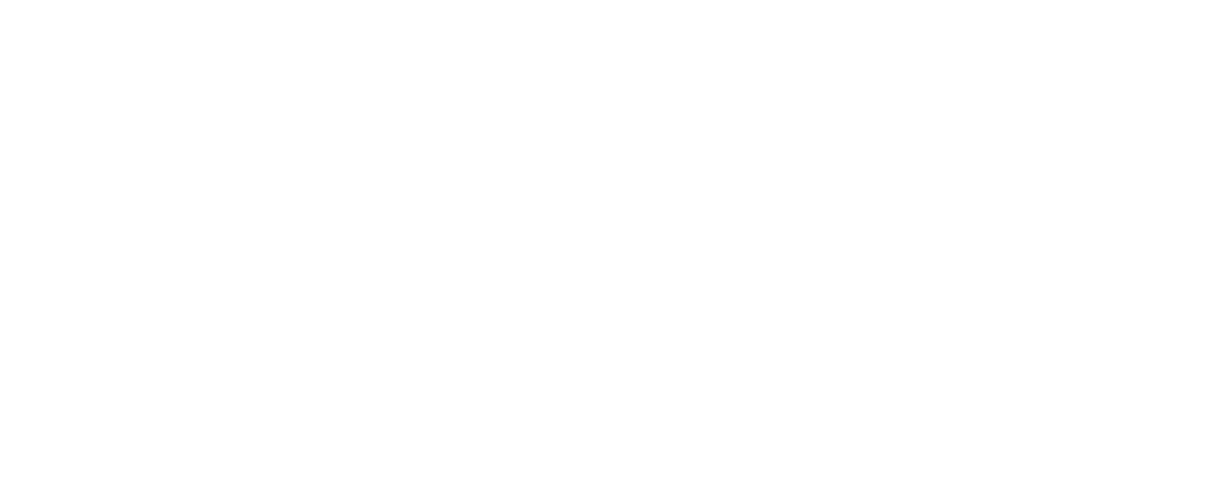 scroll, scrollTop: 0, scrollLeft: 0, axis: both 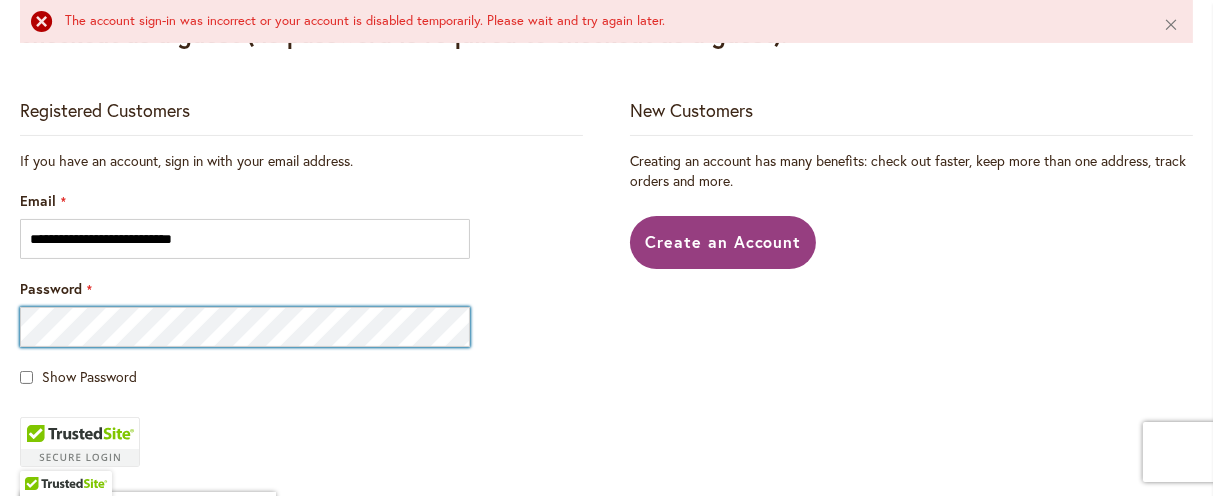 click on "Sign In" at bounding box center (64, 585) 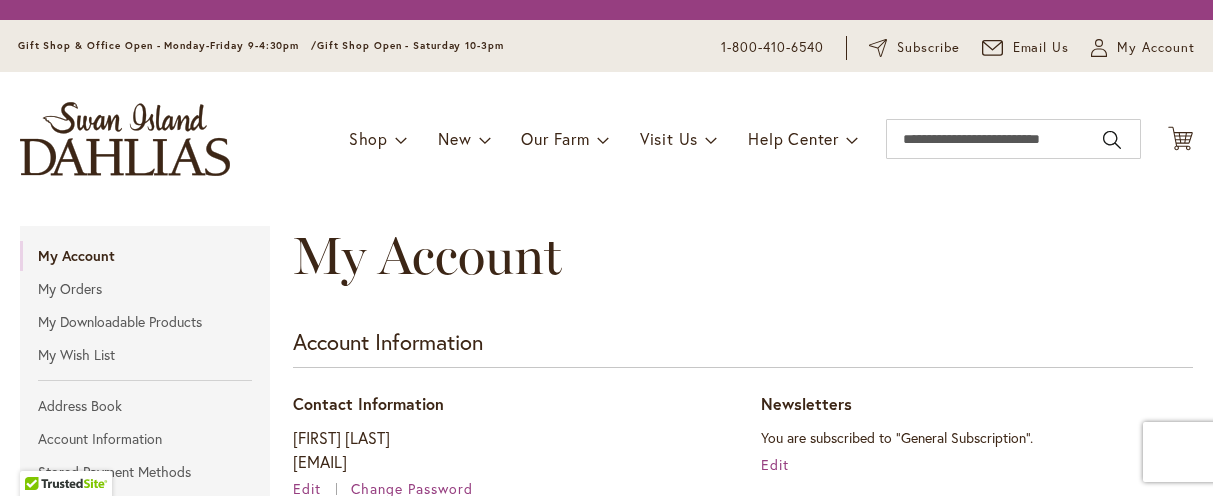 scroll, scrollTop: 0, scrollLeft: 0, axis: both 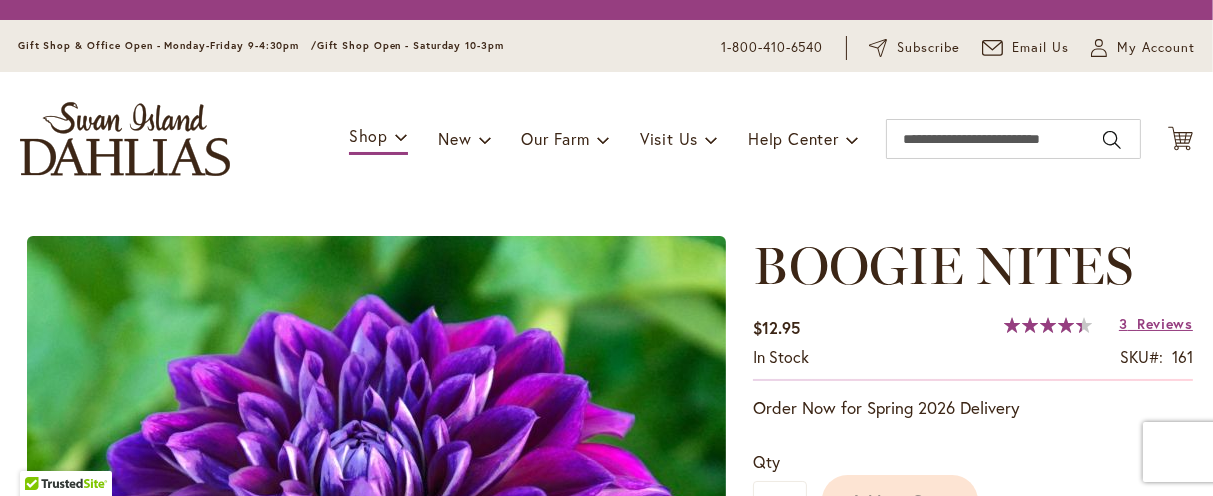 type on "****" 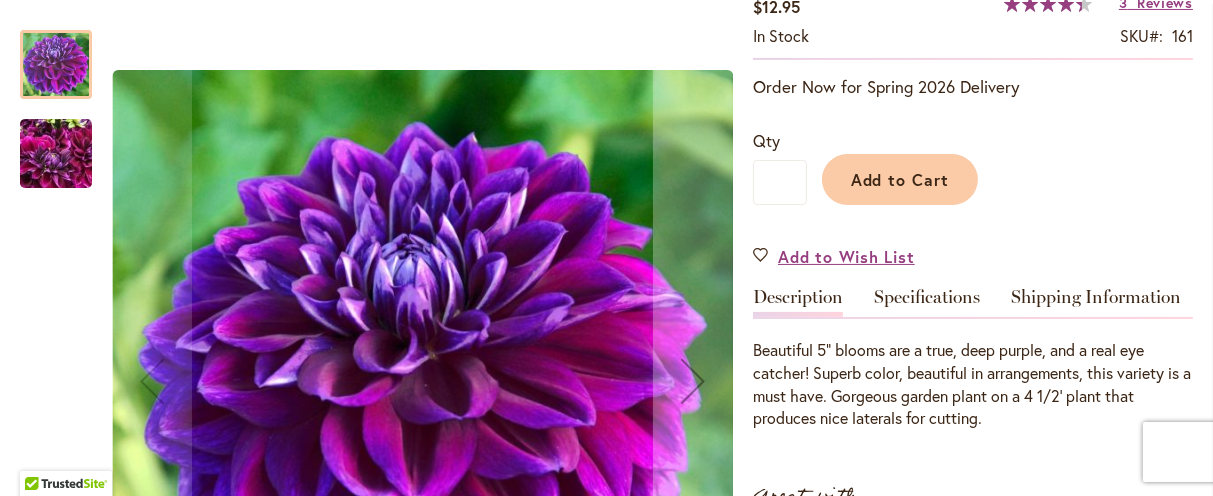 scroll, scrollTop: 400, scrollLeft: 0, axis: vertical 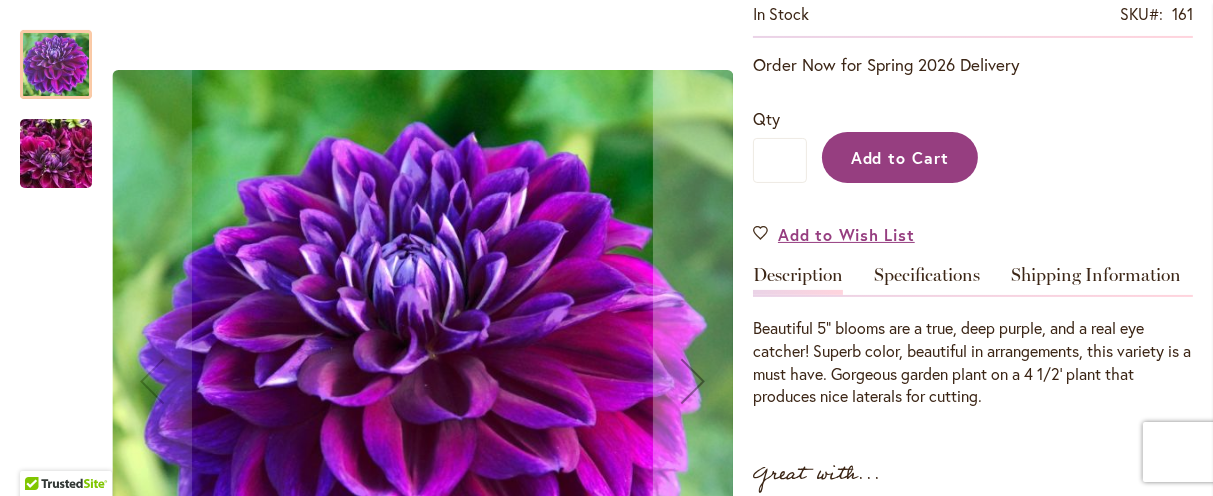 click on "Add to Cart" at bounding box center [900, 157] 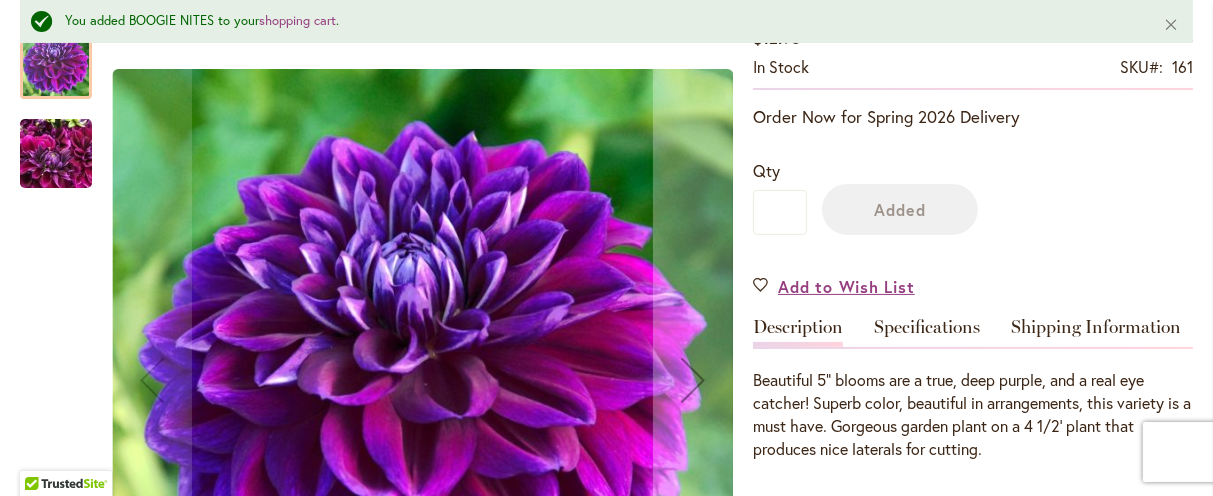 scroll, scrollTop: 452, scrollLeft: 0, axis: vertical 